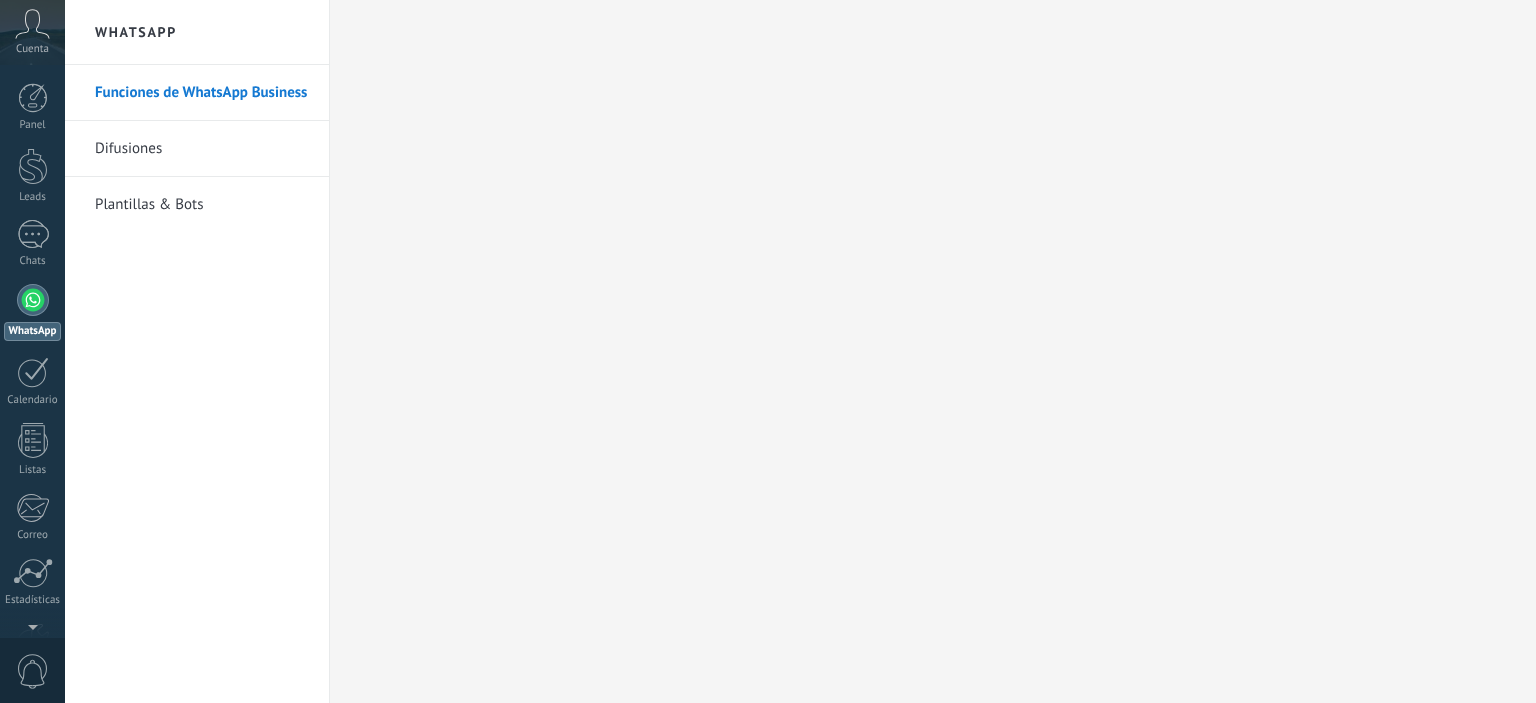 scroll, scrollTop: 0, scrollLeft: 0, axis: both 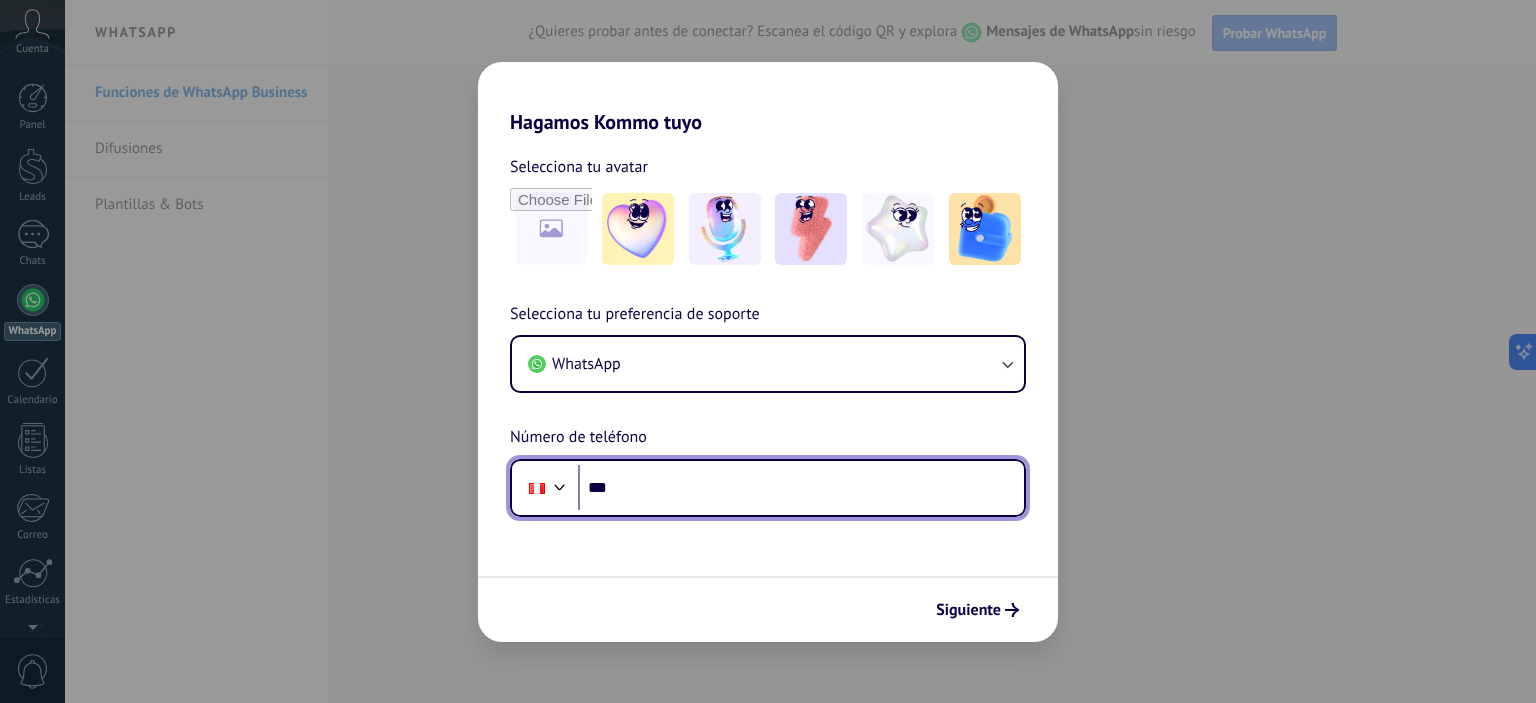 click on "***" at bounding box center [801, 488] 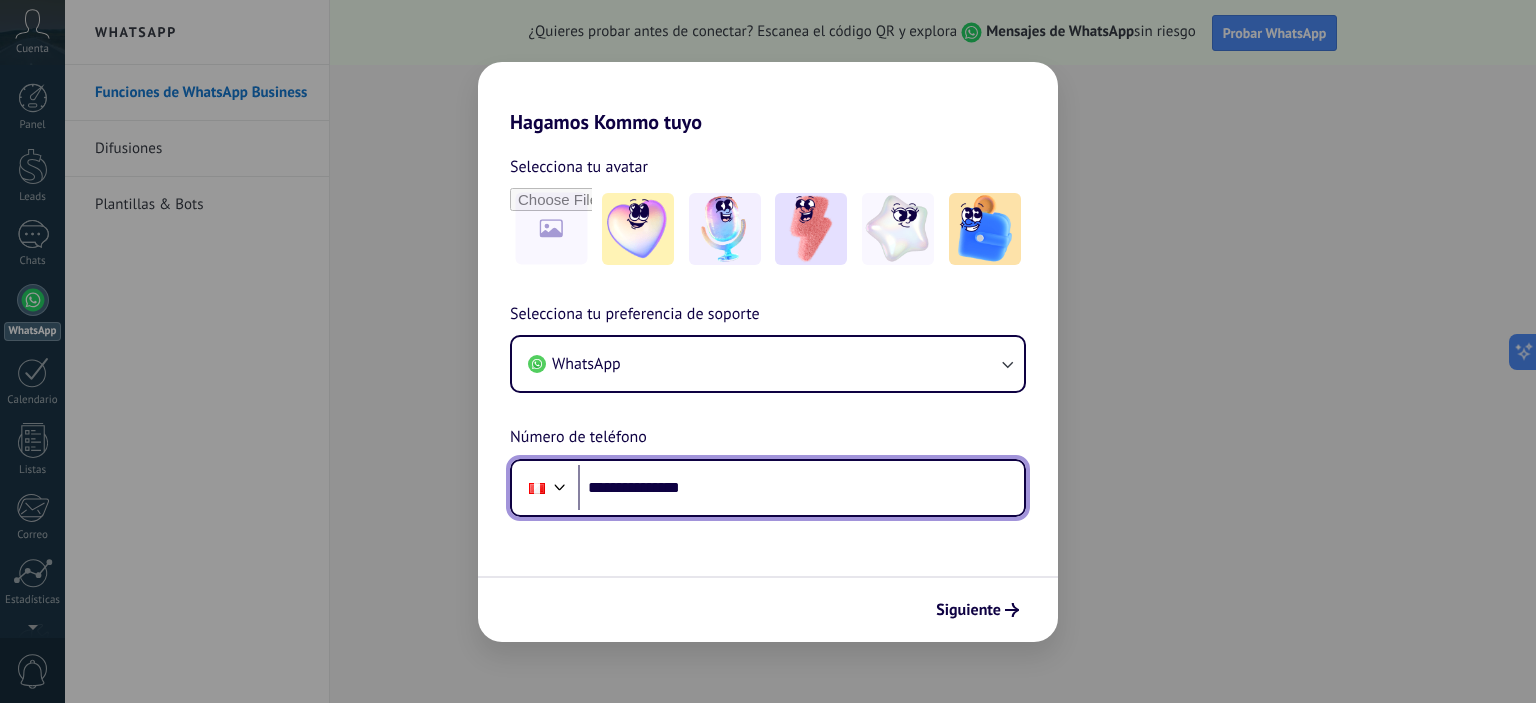 type on "**********" 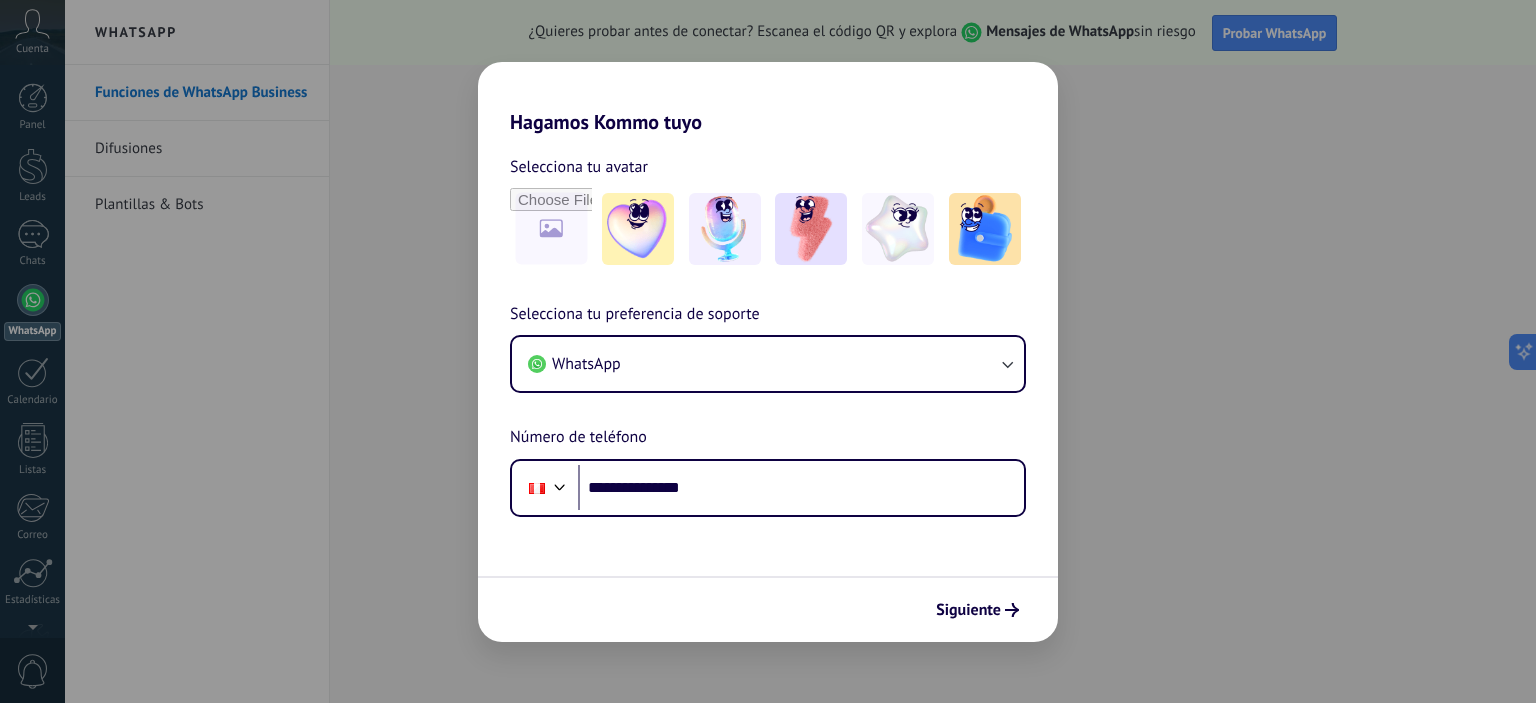 scroll, scrollTop: 0, scrollLeft: 0, axis: both 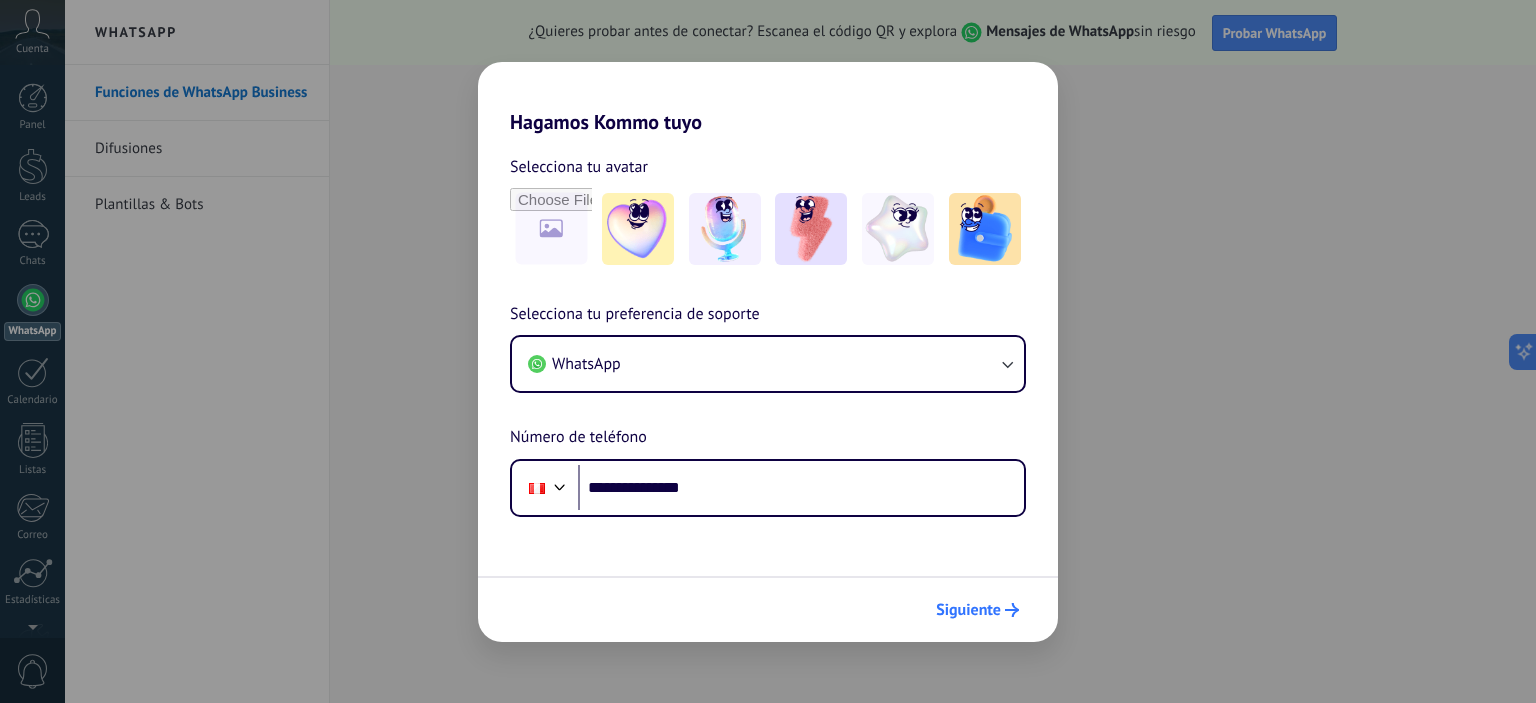 click on "Siguiente" at bounding box center (968, 610) 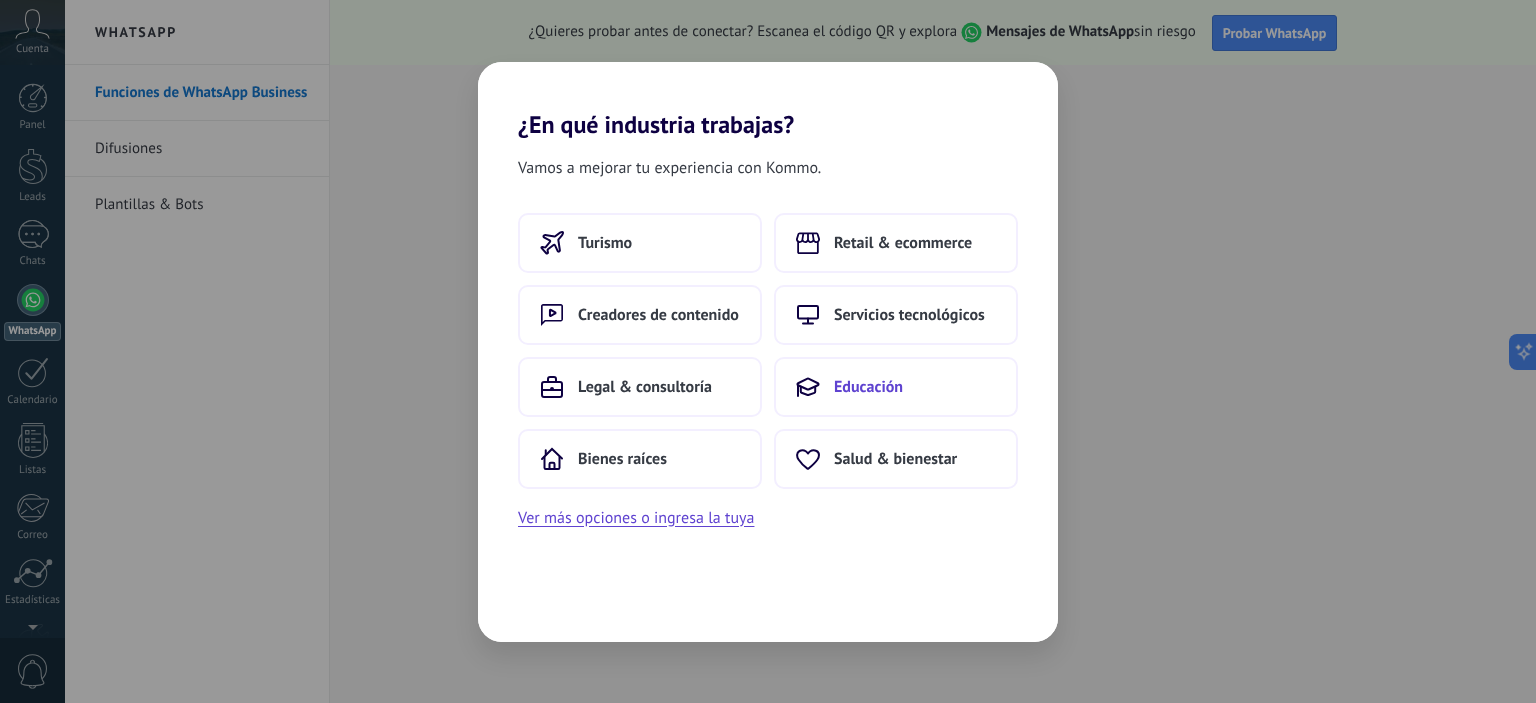 click on "Educación" at bounding box center (605, 243) 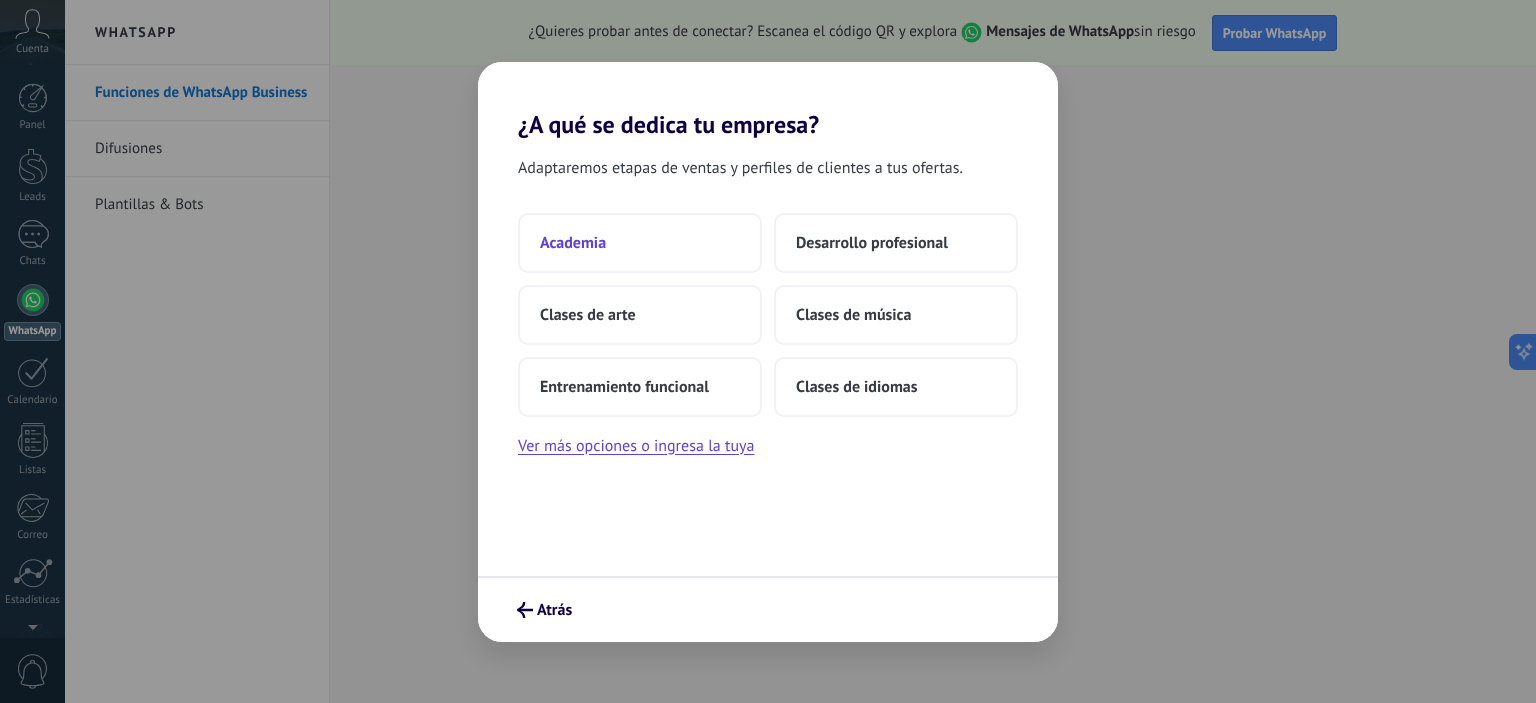 click on "Academia" at bounding box center [640, 243] 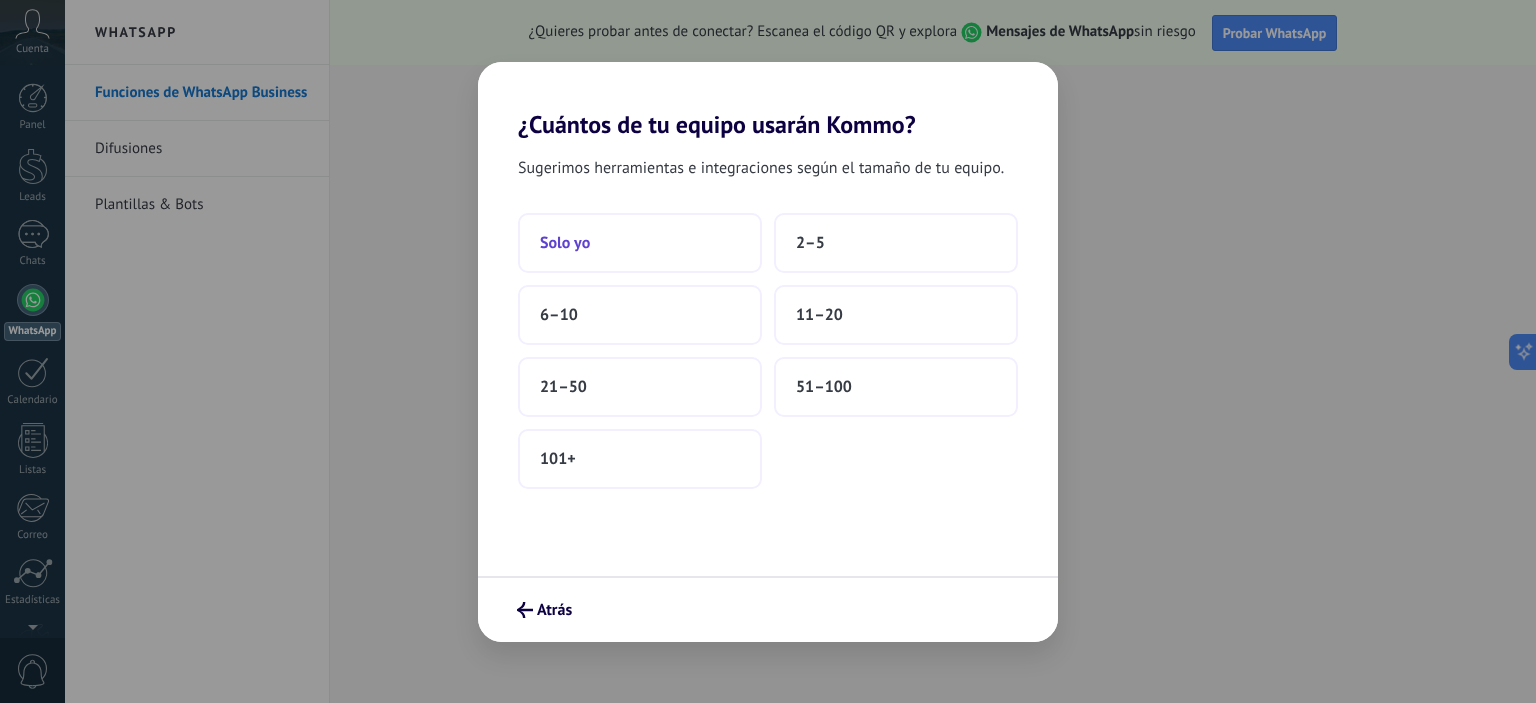 click on "Solo yo" at bounding box center (640, 243) 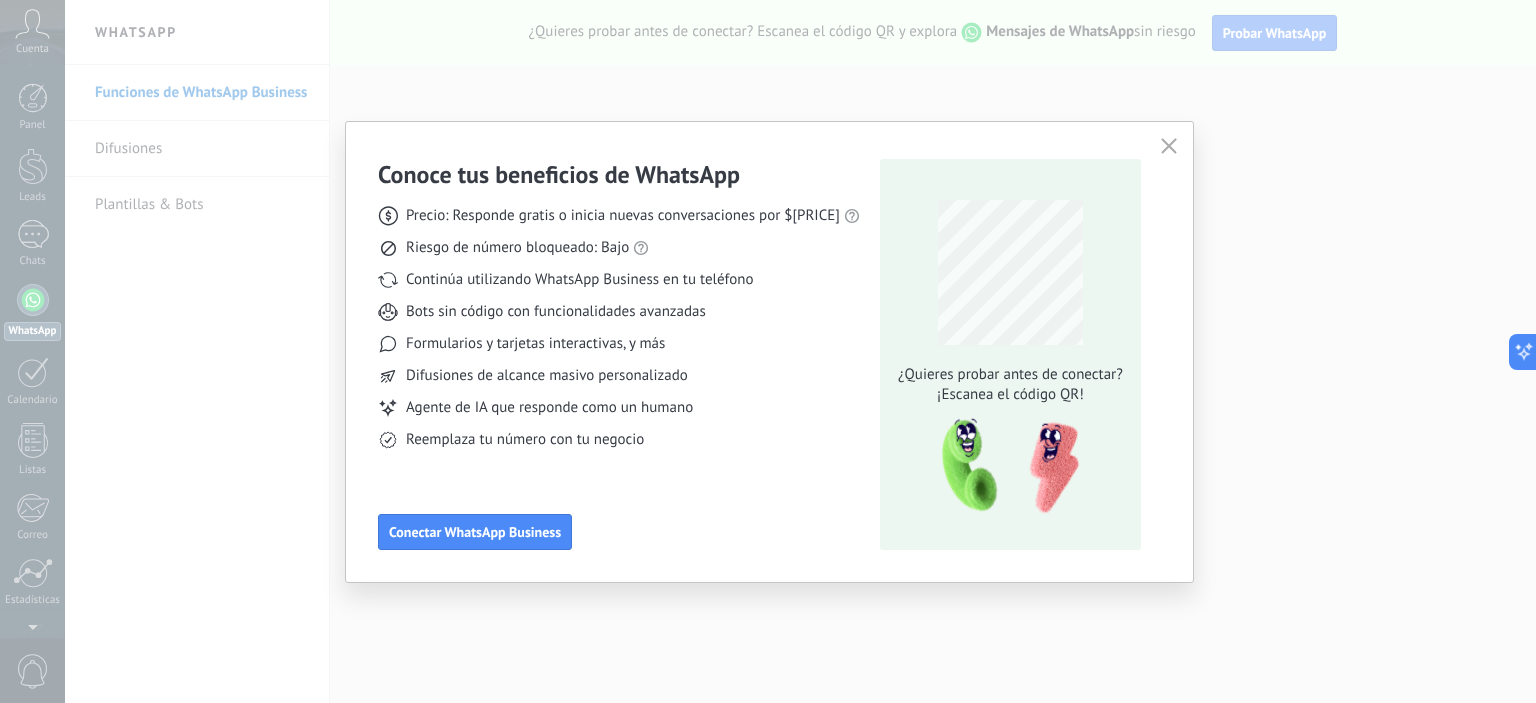 click at bounding box center [1169, 146] 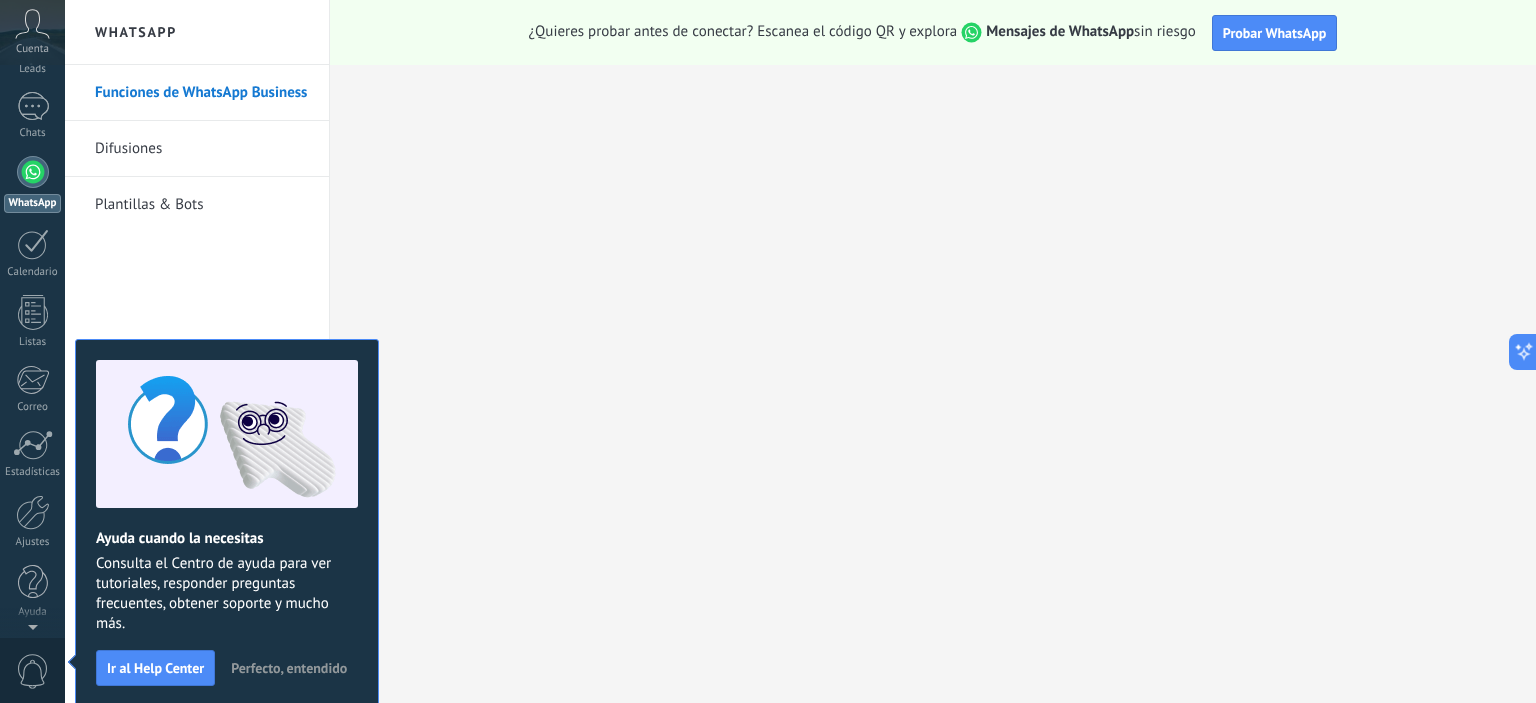 scroll, scrollTop: 0, scrollLeft: 0, axis: both 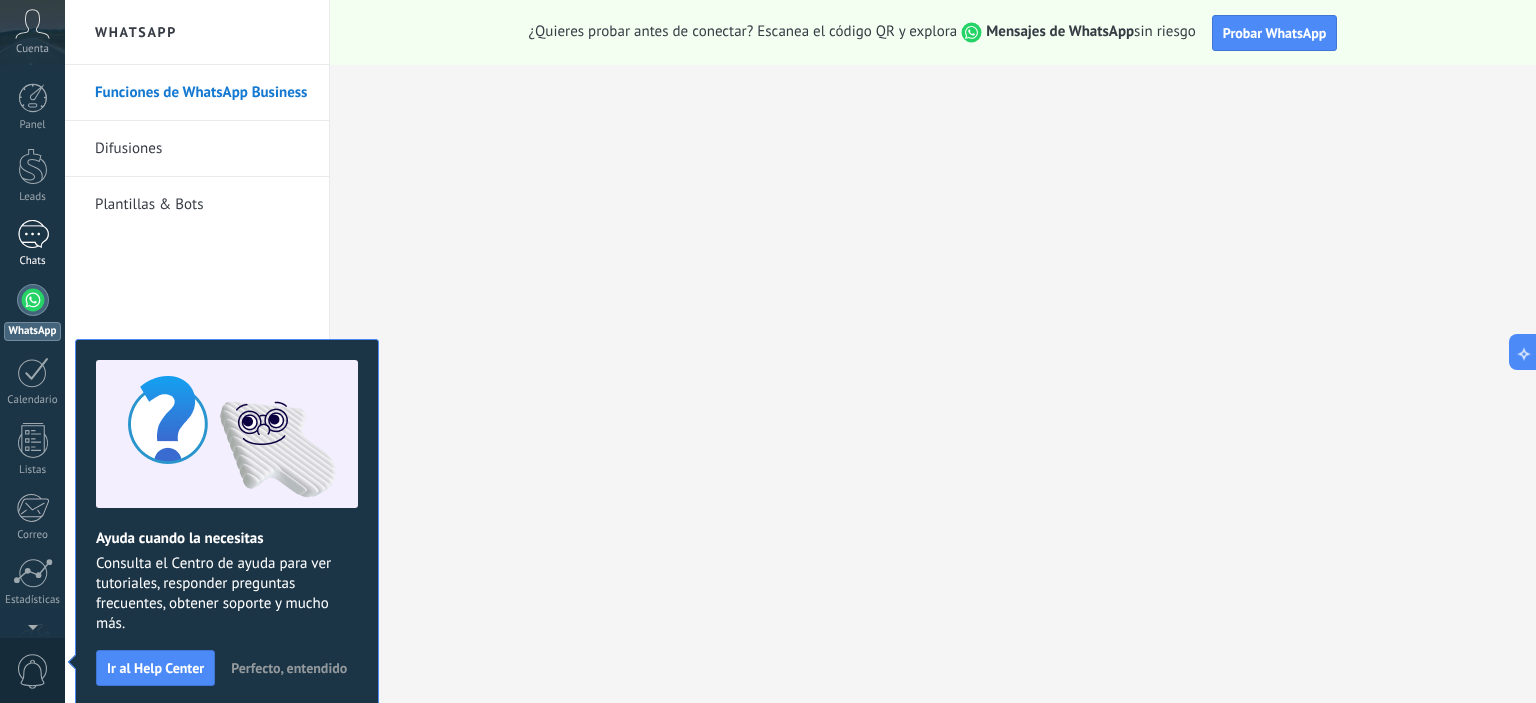 click at bounding box center [33, 234] 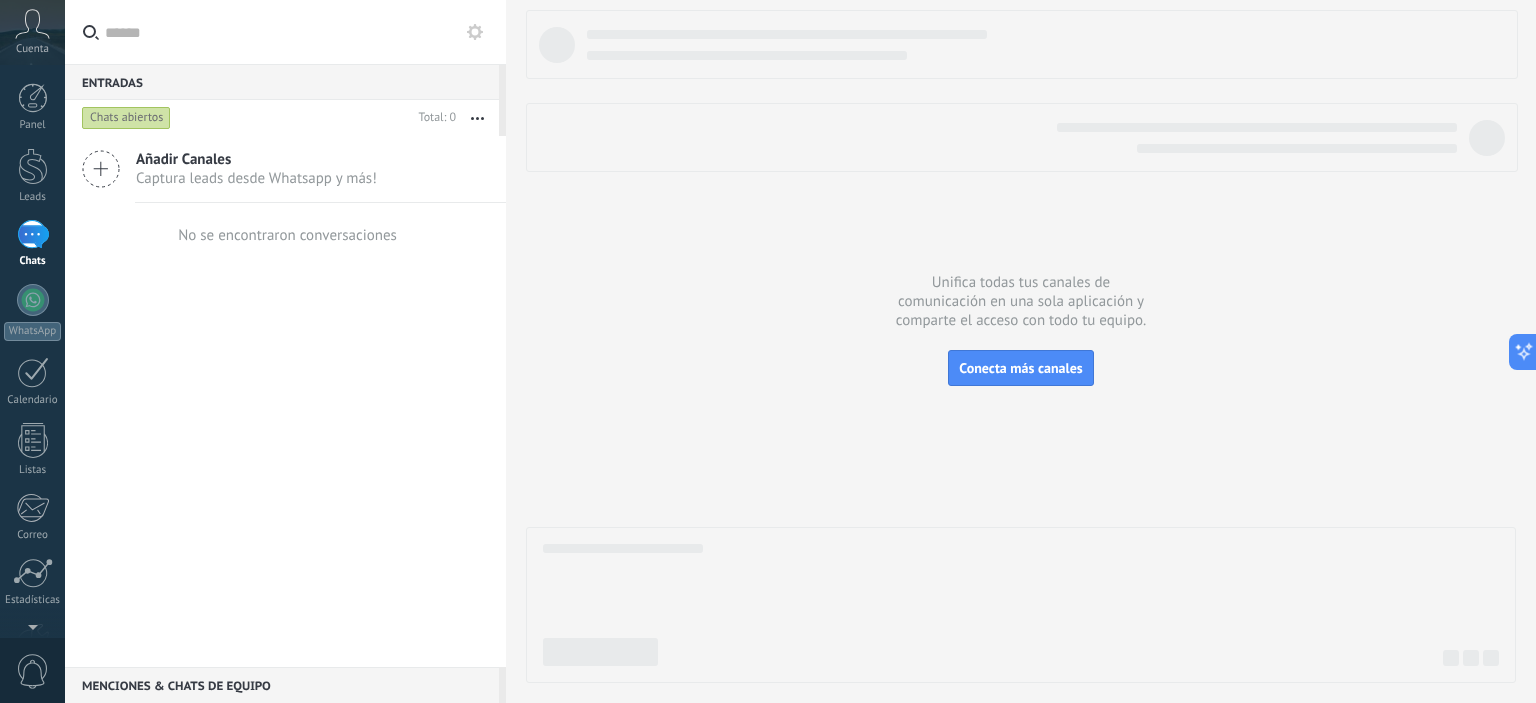 click at bounding box center (475, 32) 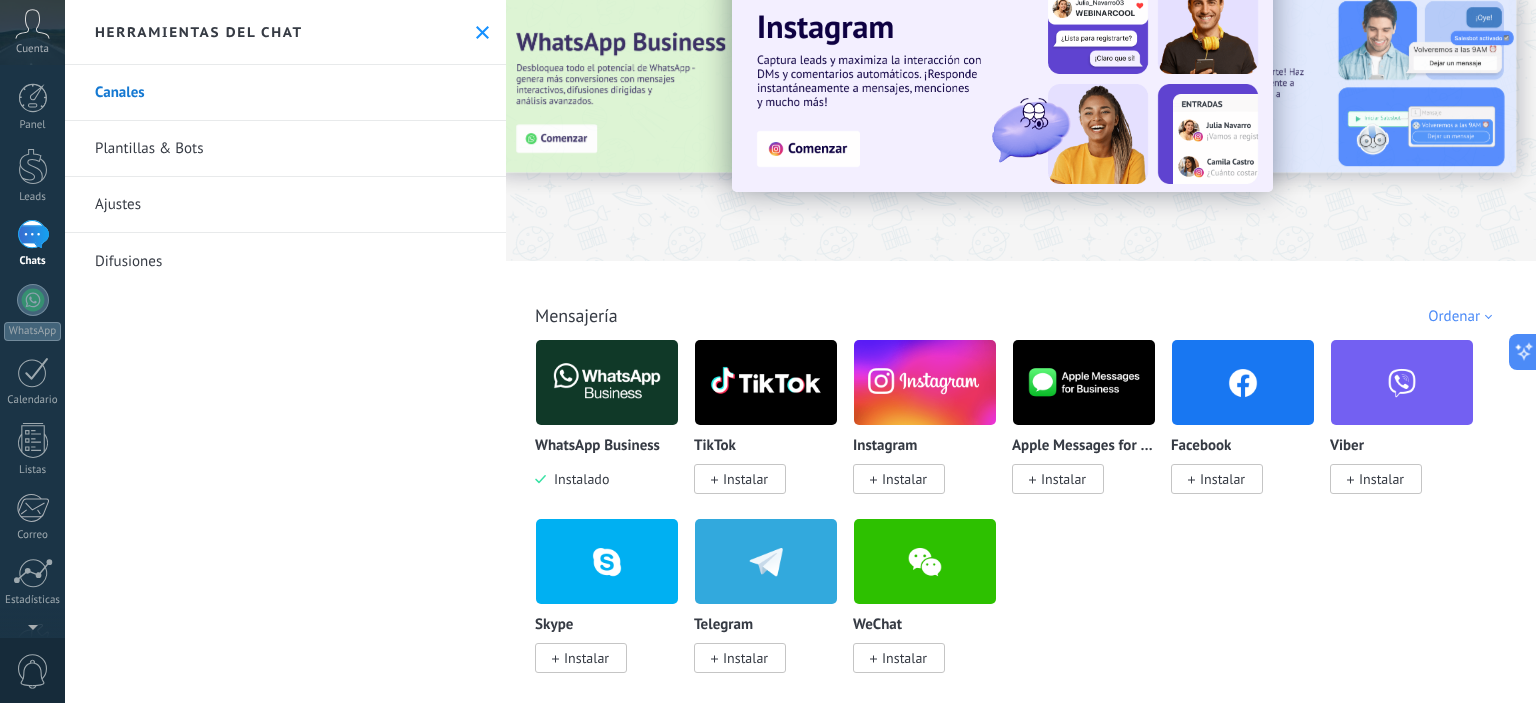 scroll, scrollTop: 100, scrollLeft: 0, axis: vertical 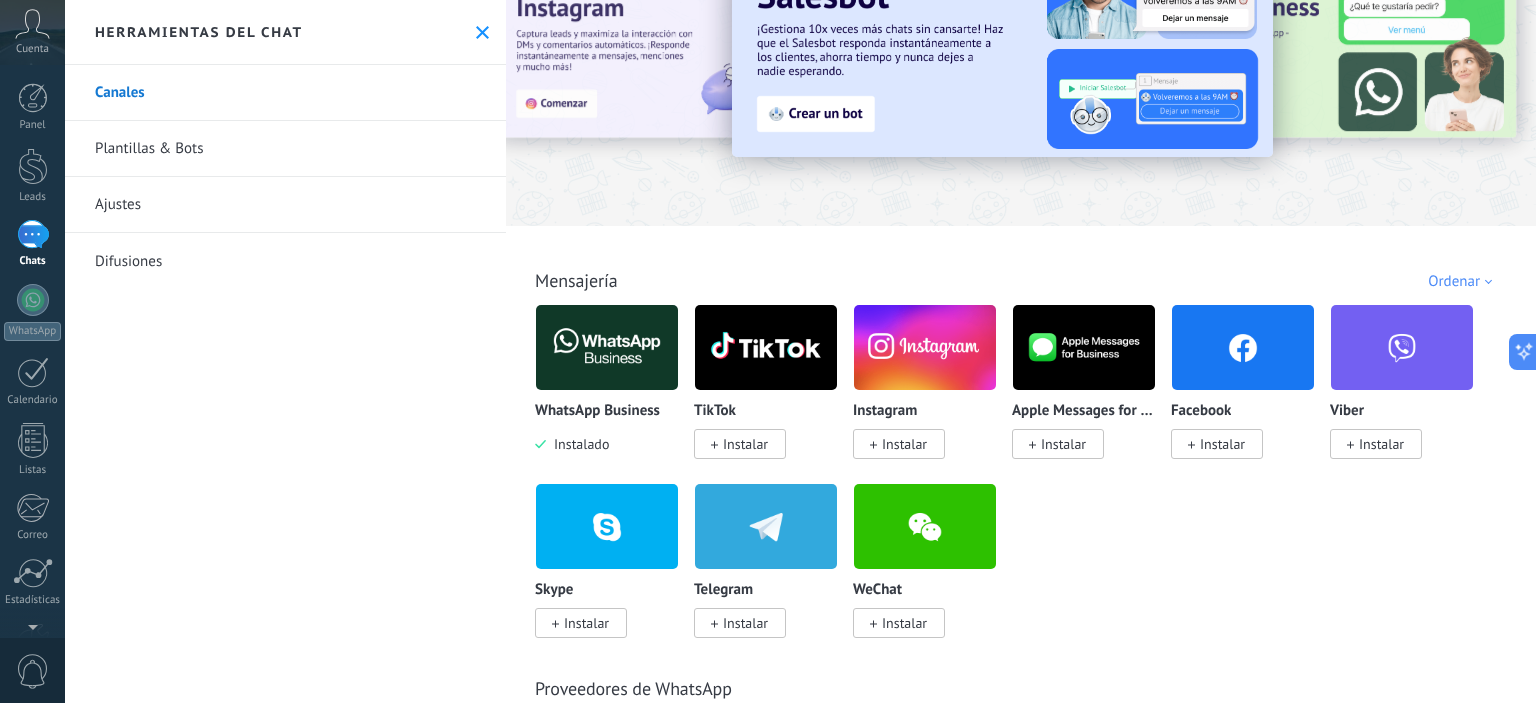 click at bounding box center [32, 24] 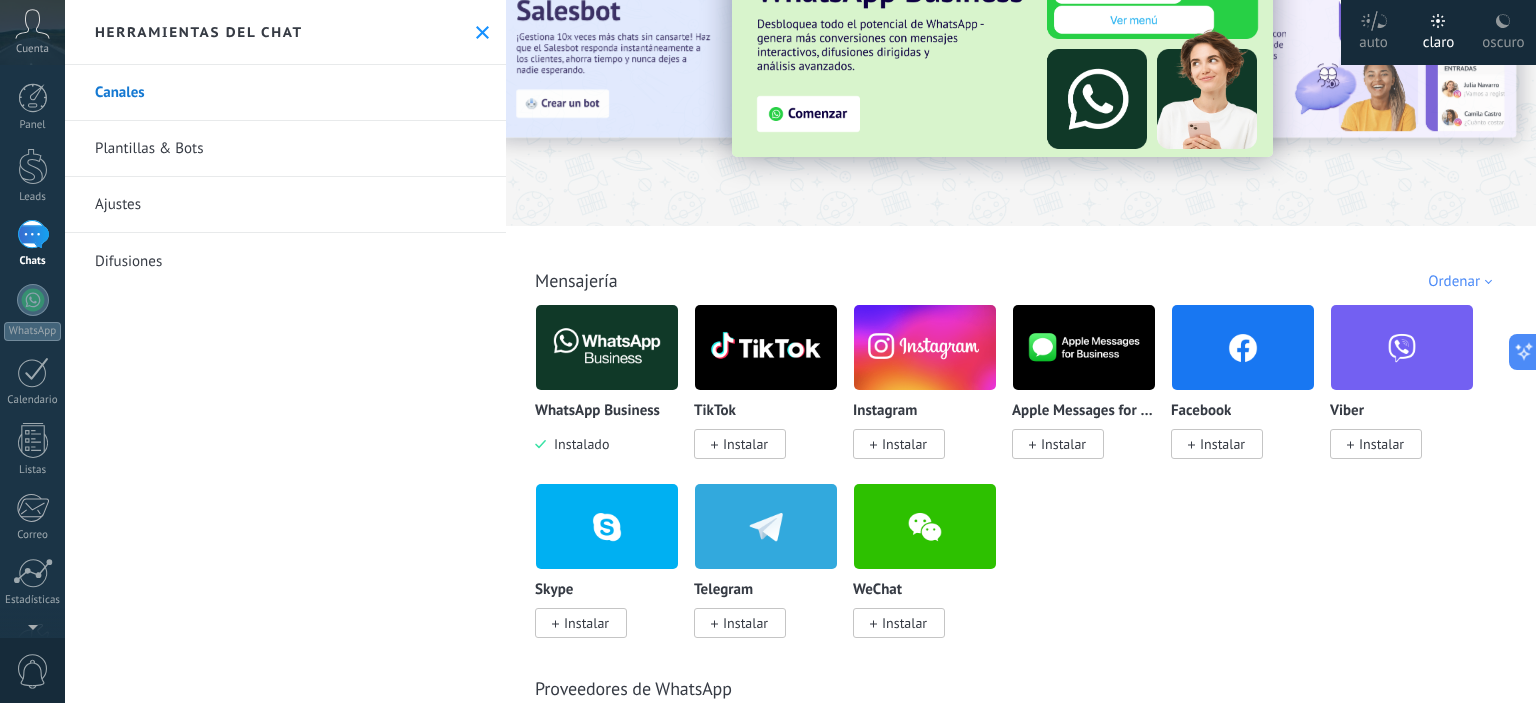 click at bounding box center (482, 32) 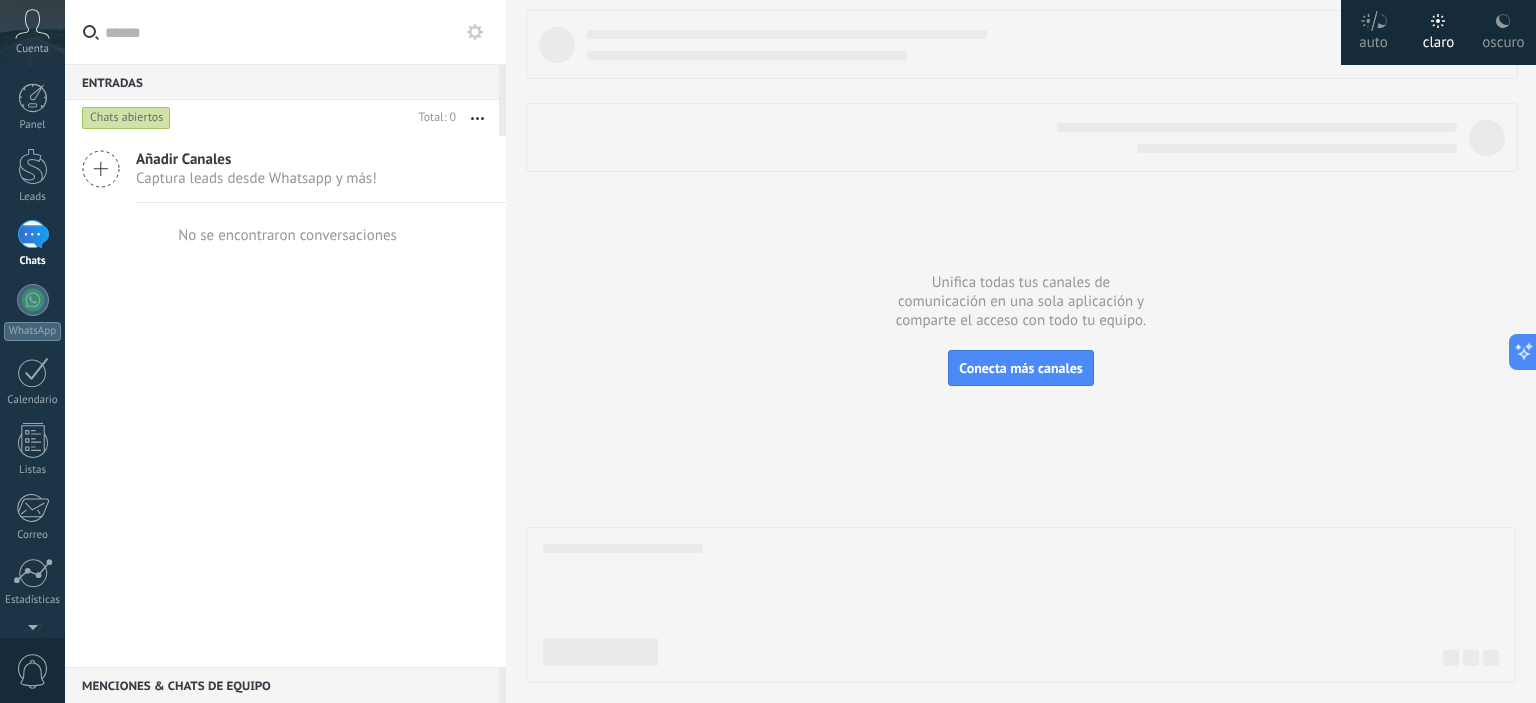 click at bounding box center [33, 234] 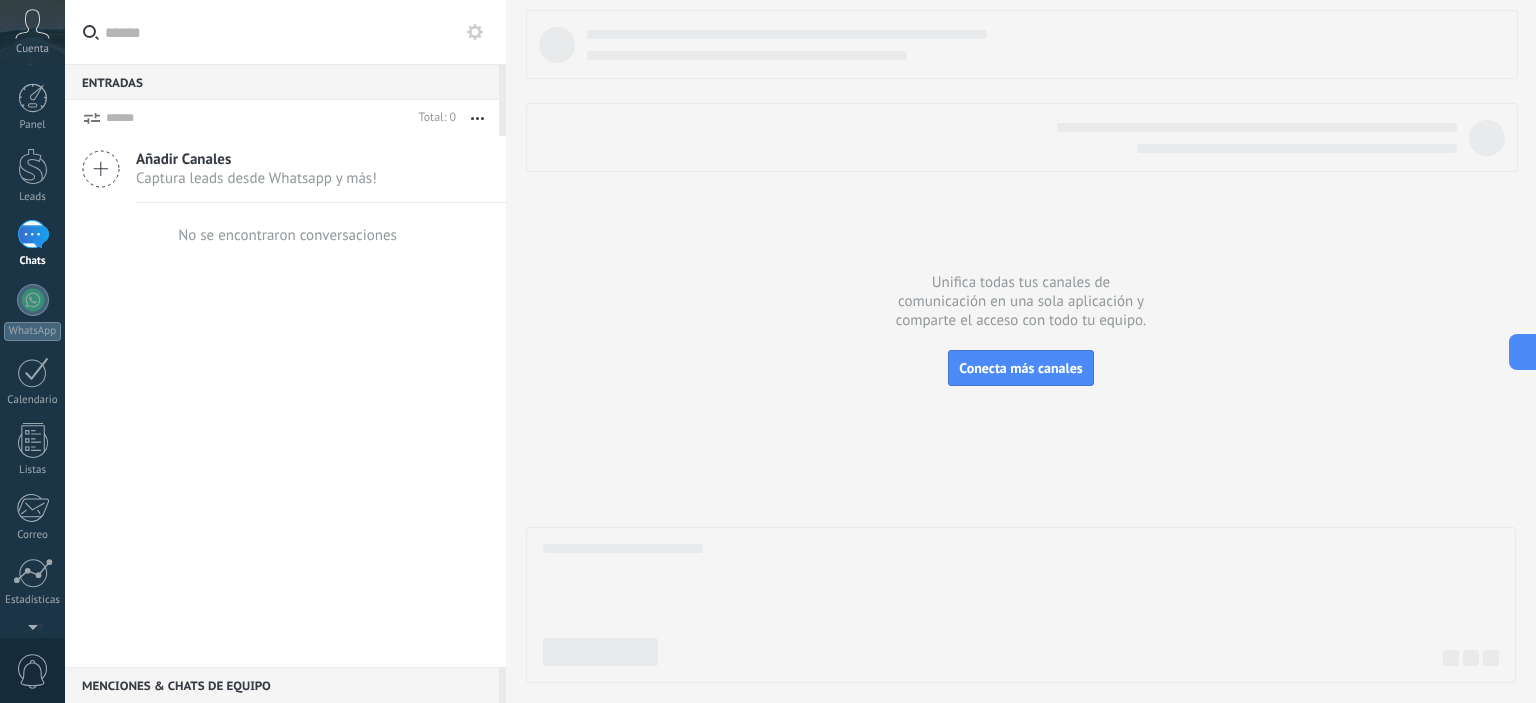 click at bounding box center (32, 24) 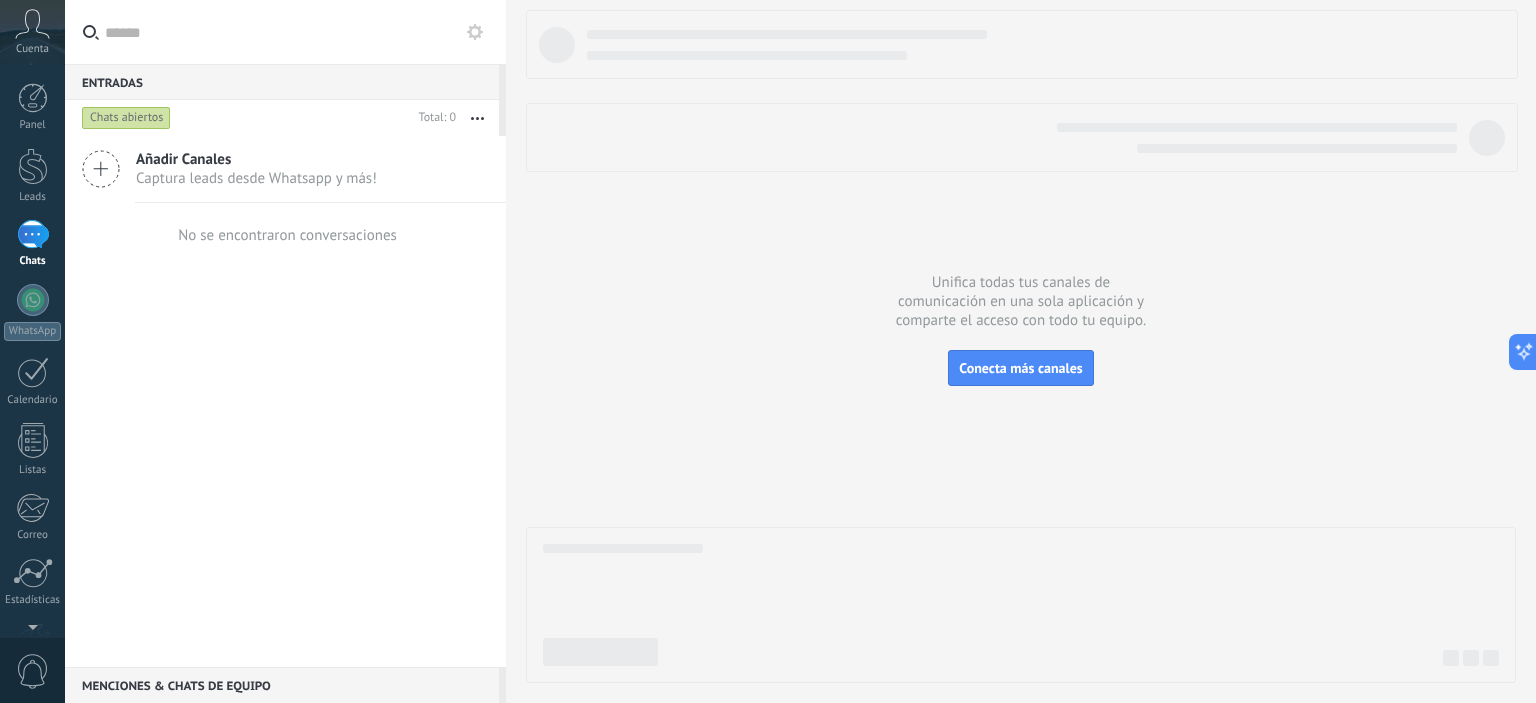 click at bounding box center (32, 24) 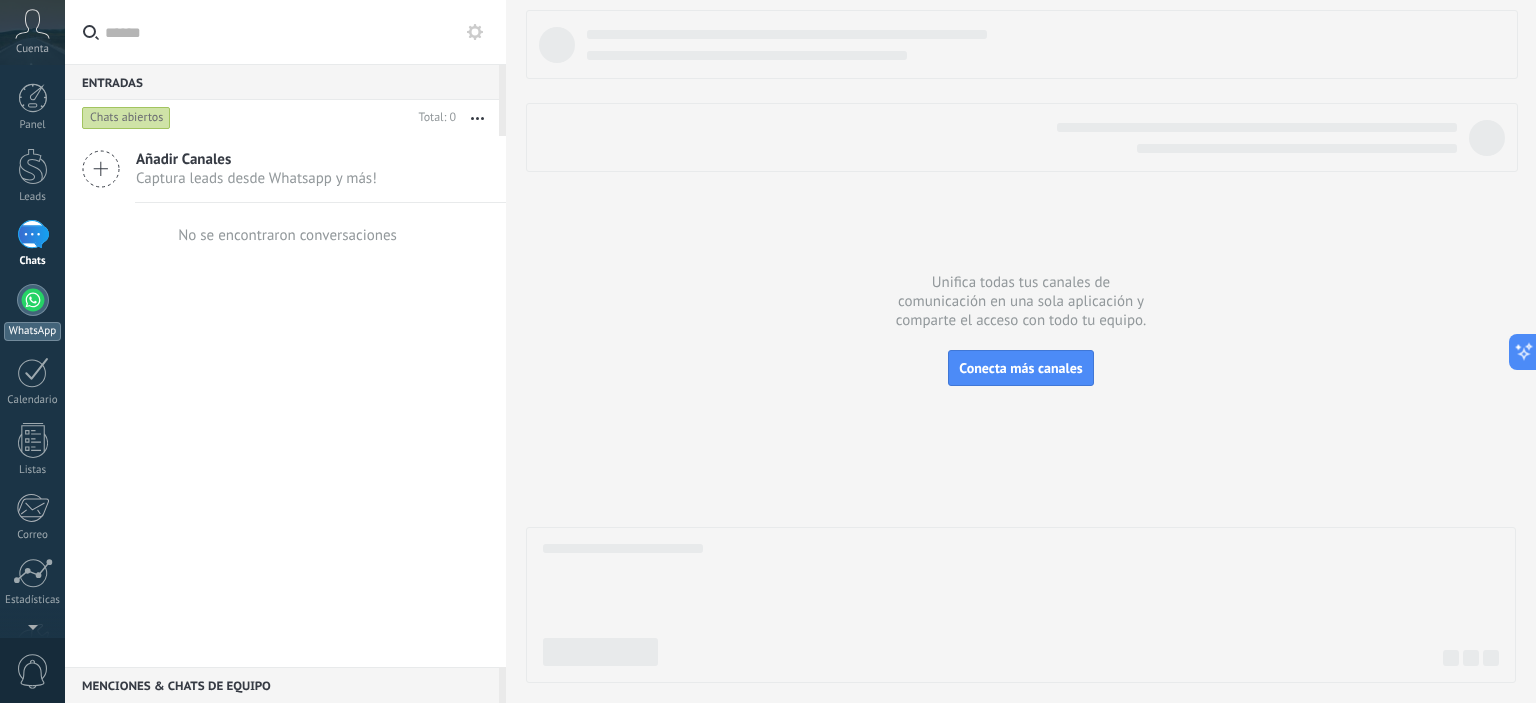 click at bounding box center (33, 300) 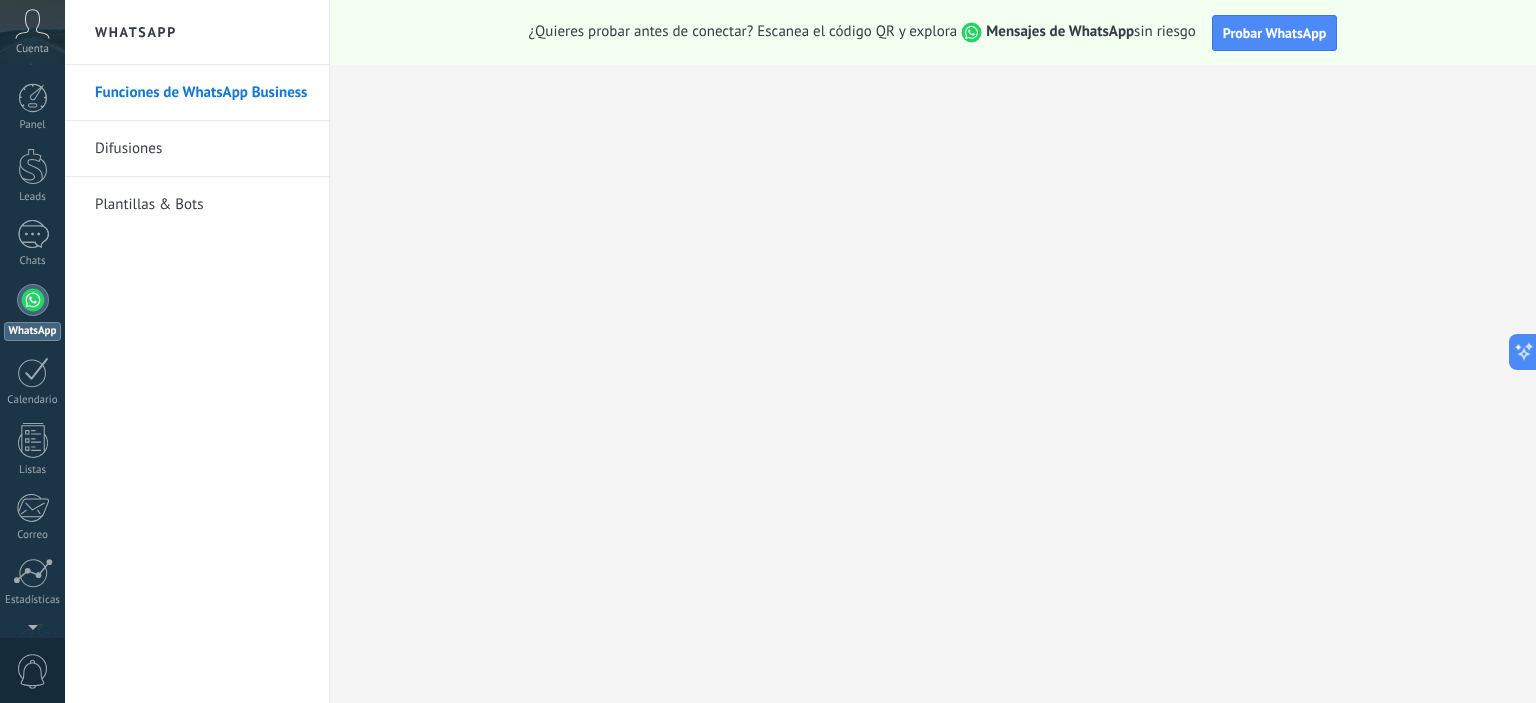 click on "Cuenta" at bounding box center (32, 49) 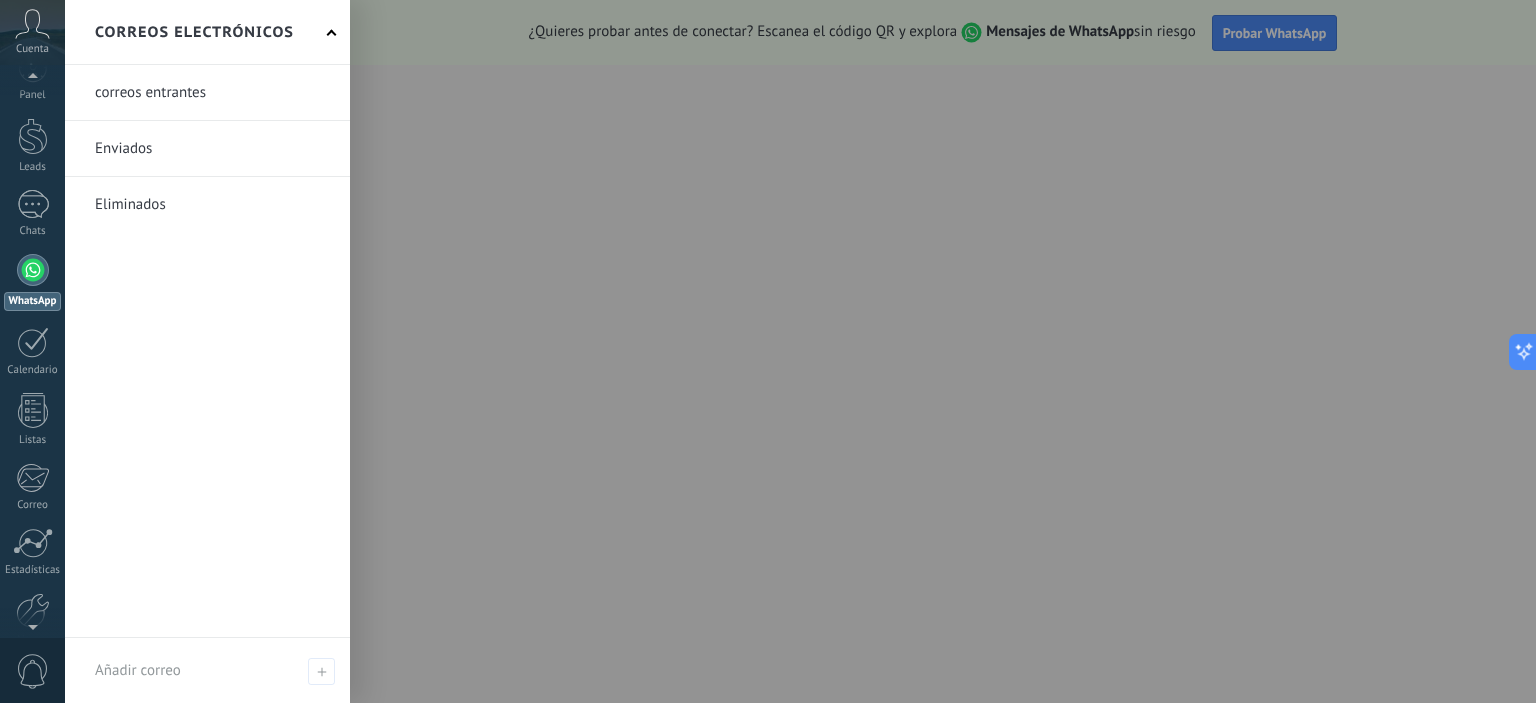 scroll, scrollTop: 0, scrollLeft: 0, axis: both 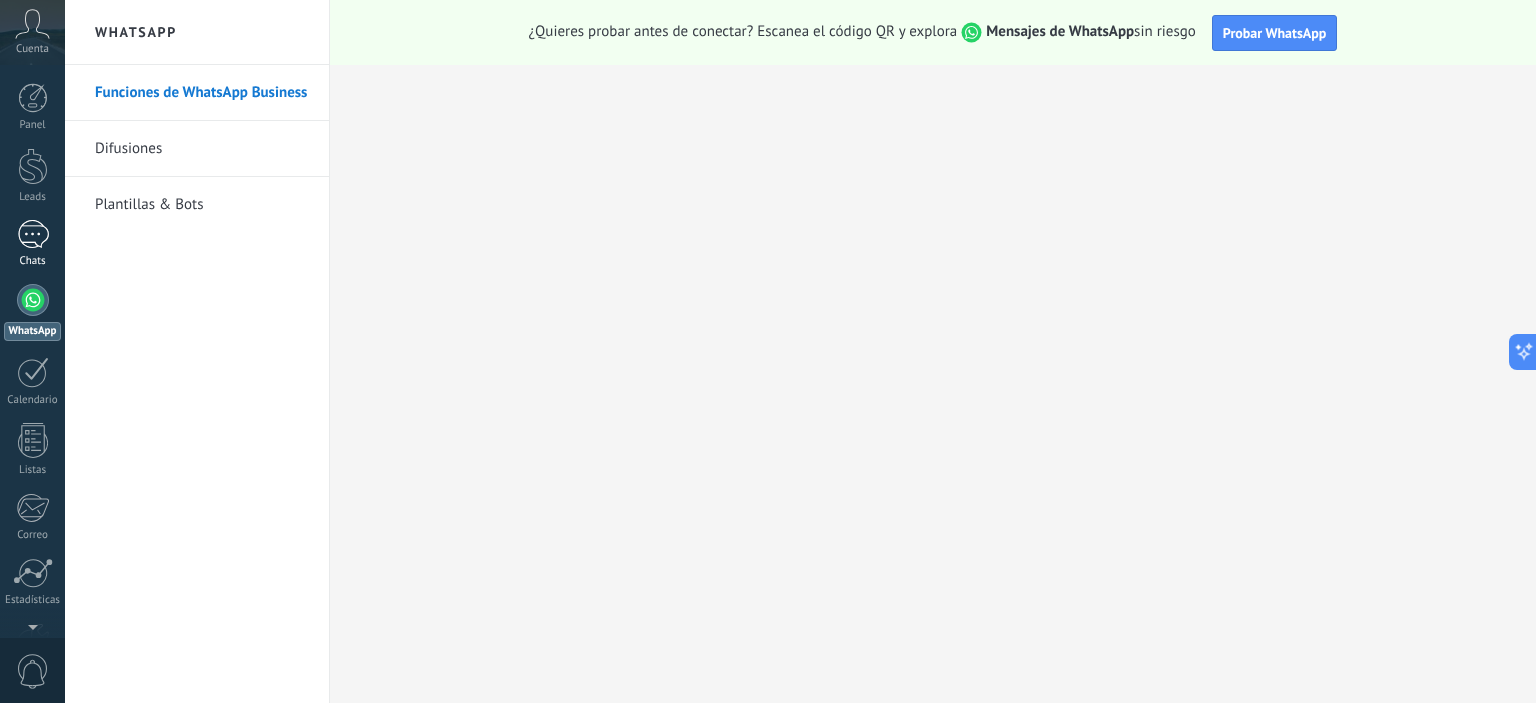 click at bounding box center (33, 234) 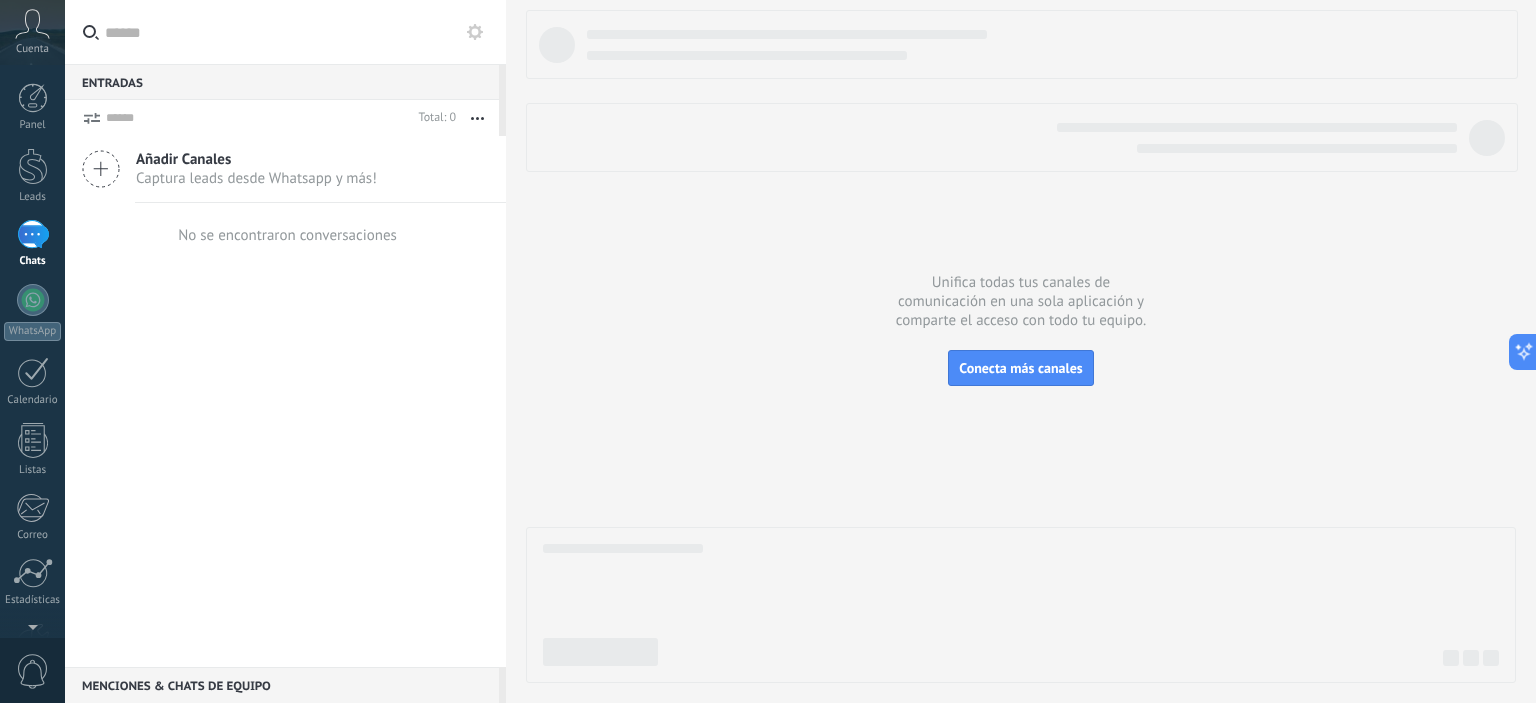 click at bounding box center [33, 23] 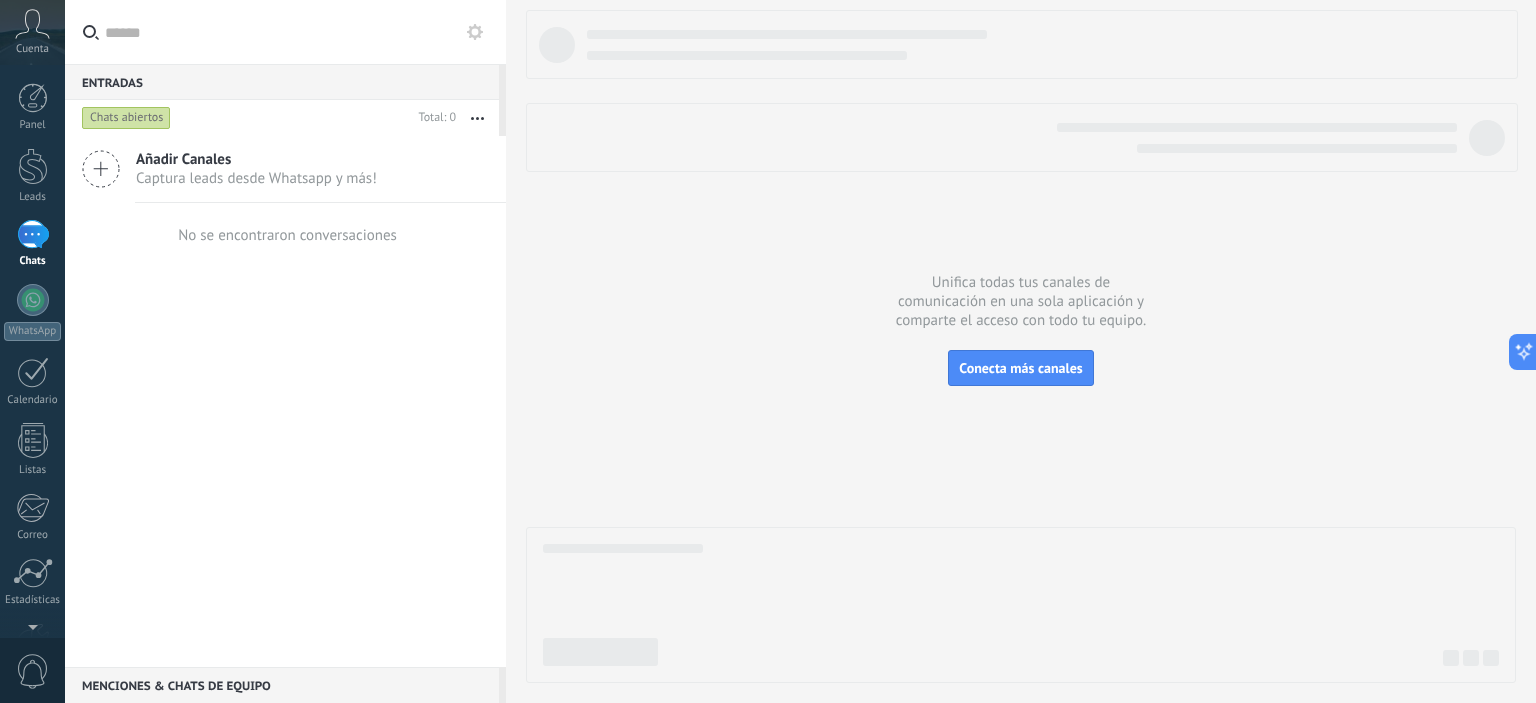 click at bounding box center [475, 32] 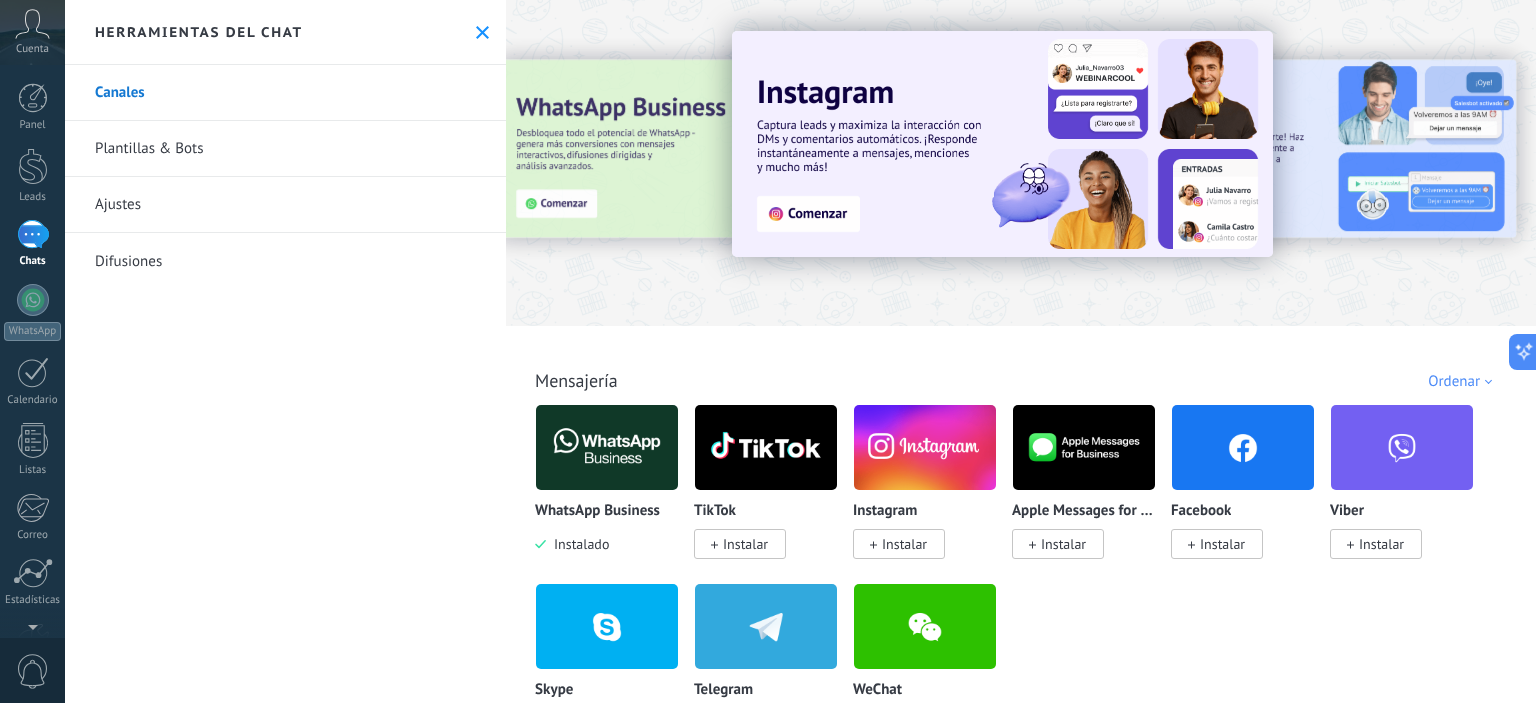 click on "Plantillas & Bots" at bounding box center (285, 149) 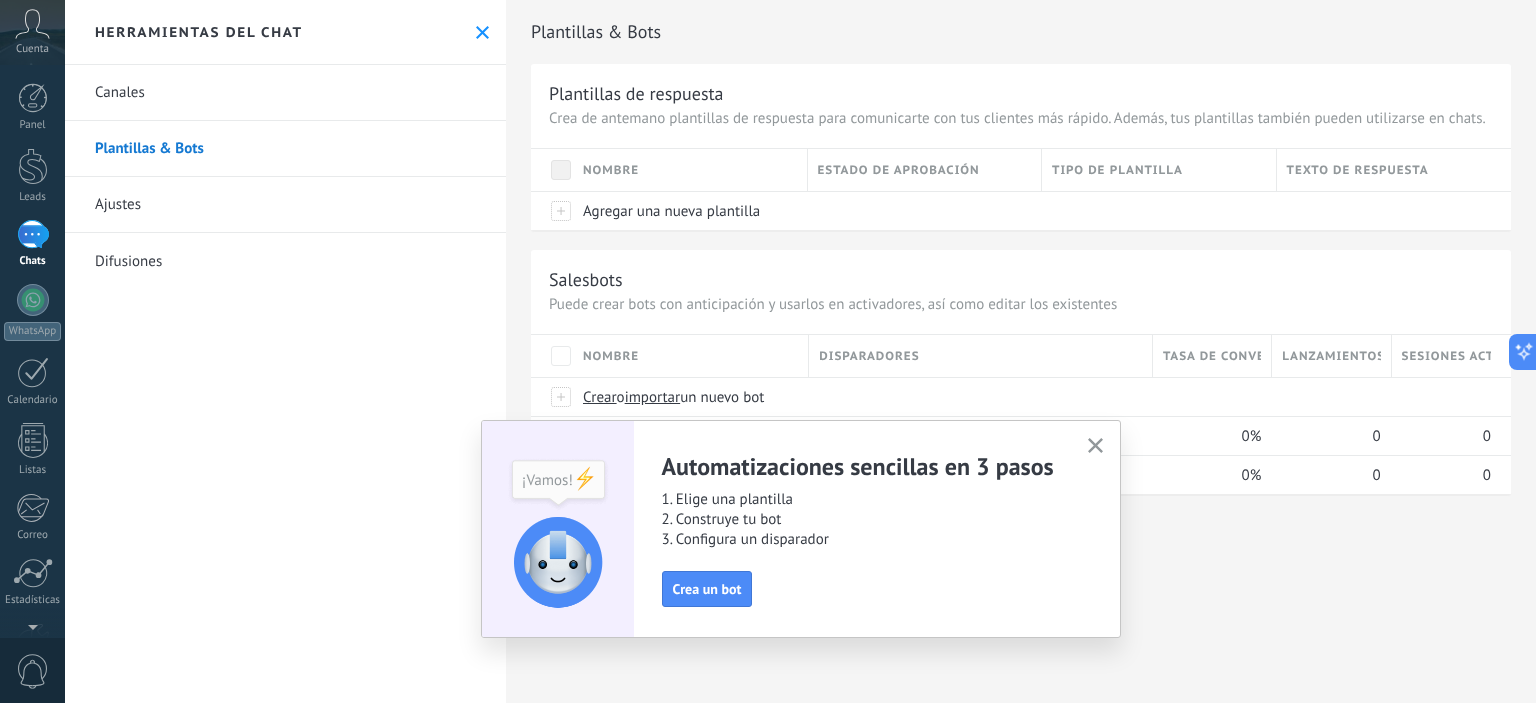 click at bounding box center [1095, 445] 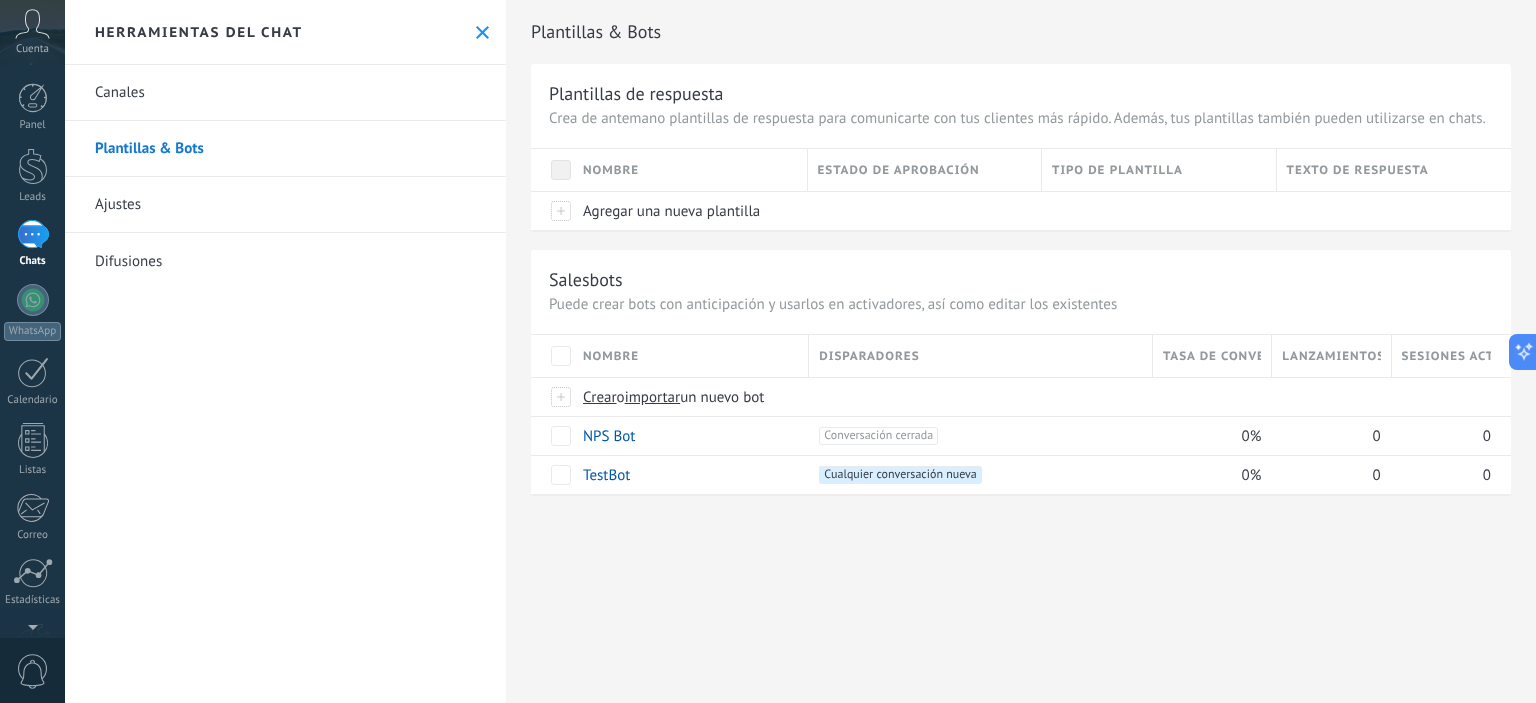 click on "Ajustes" at bounding box center (285, 205) 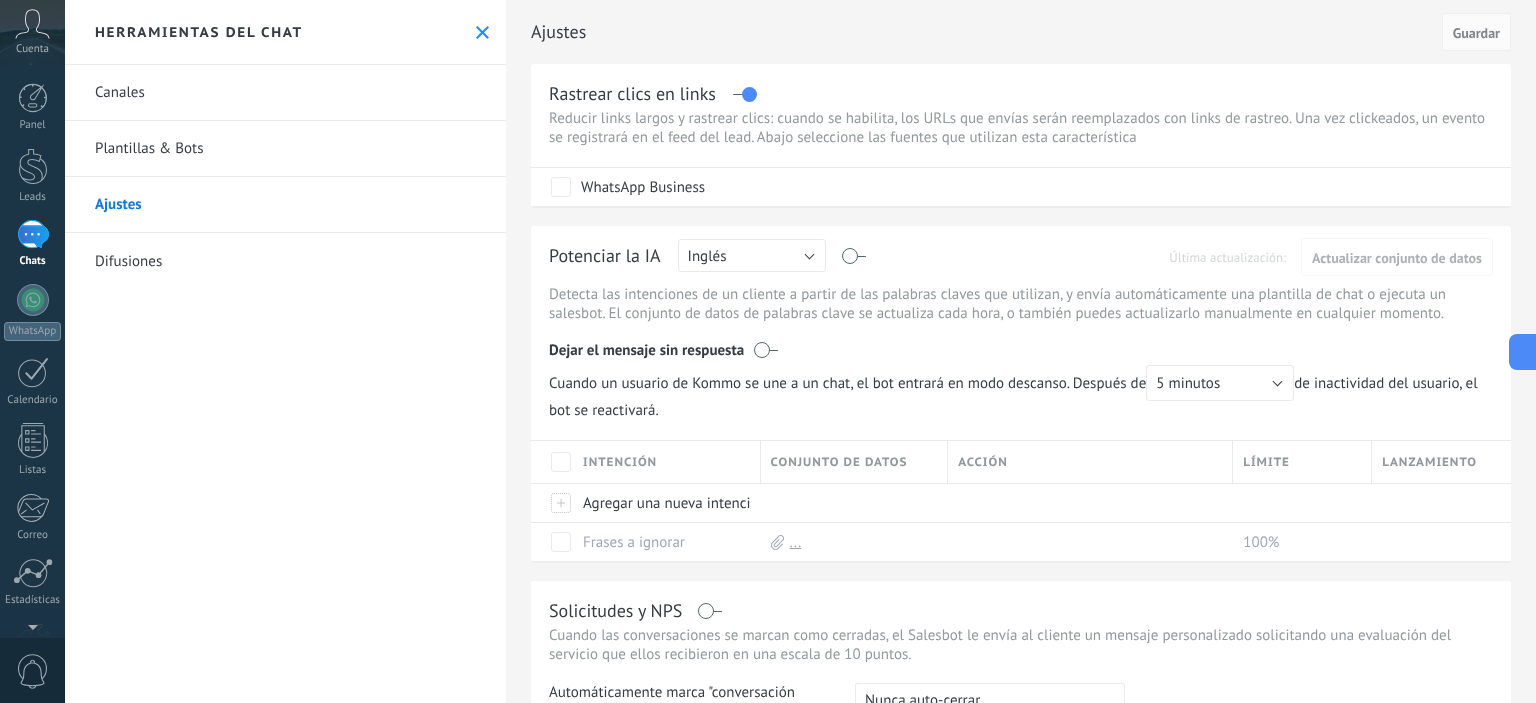 click on "Canales" at bounding box center [285, 93] 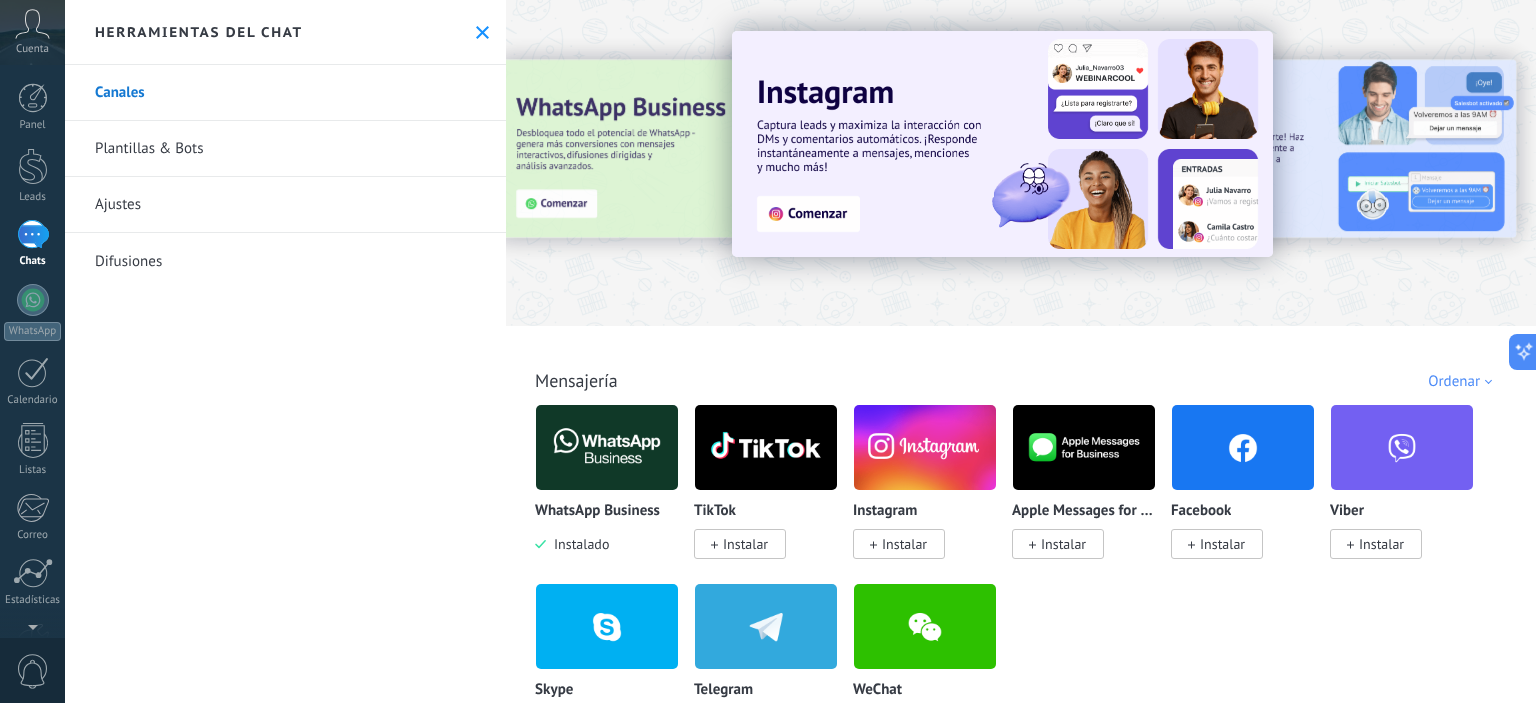 click on "Instalado" at bounding box center (577, 544) 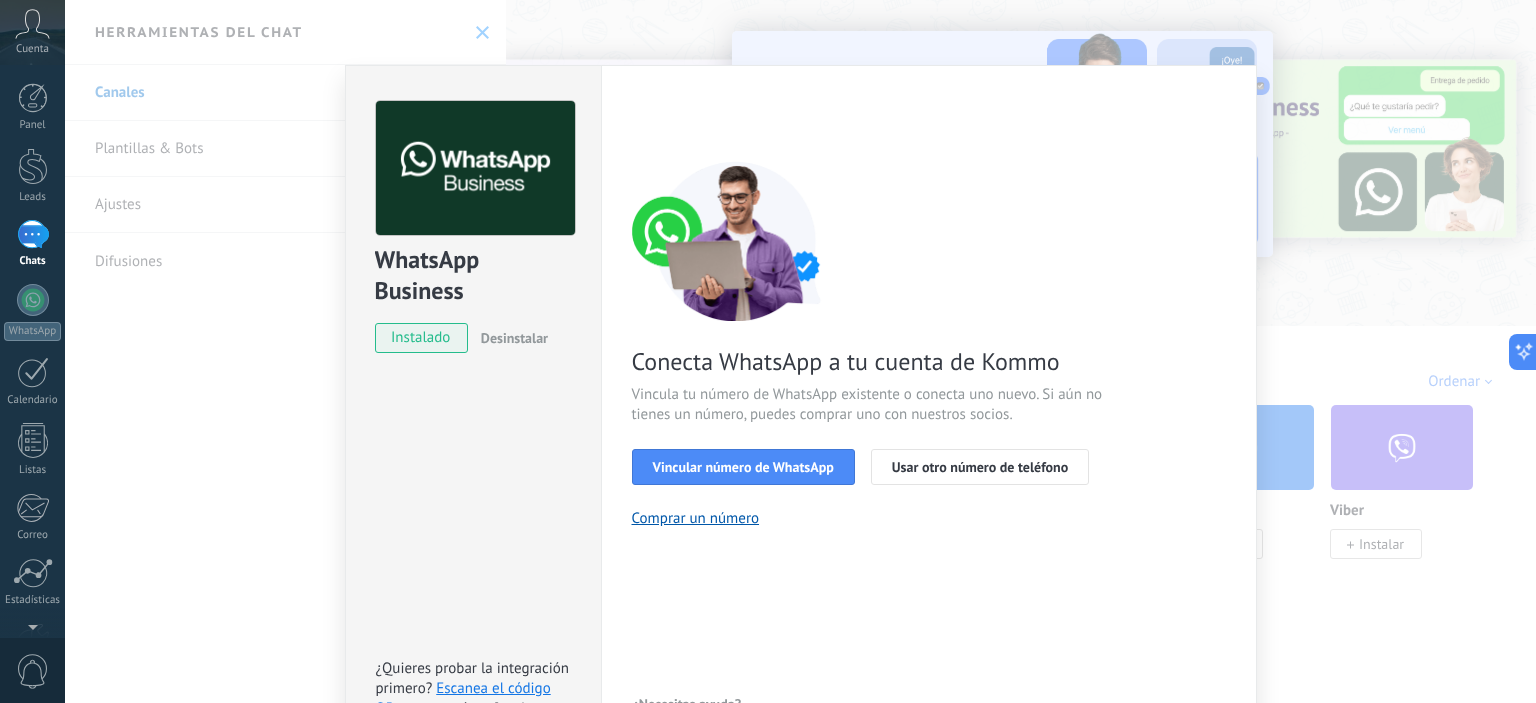 click on "Desinstalar" at bounding box center [514, 338] 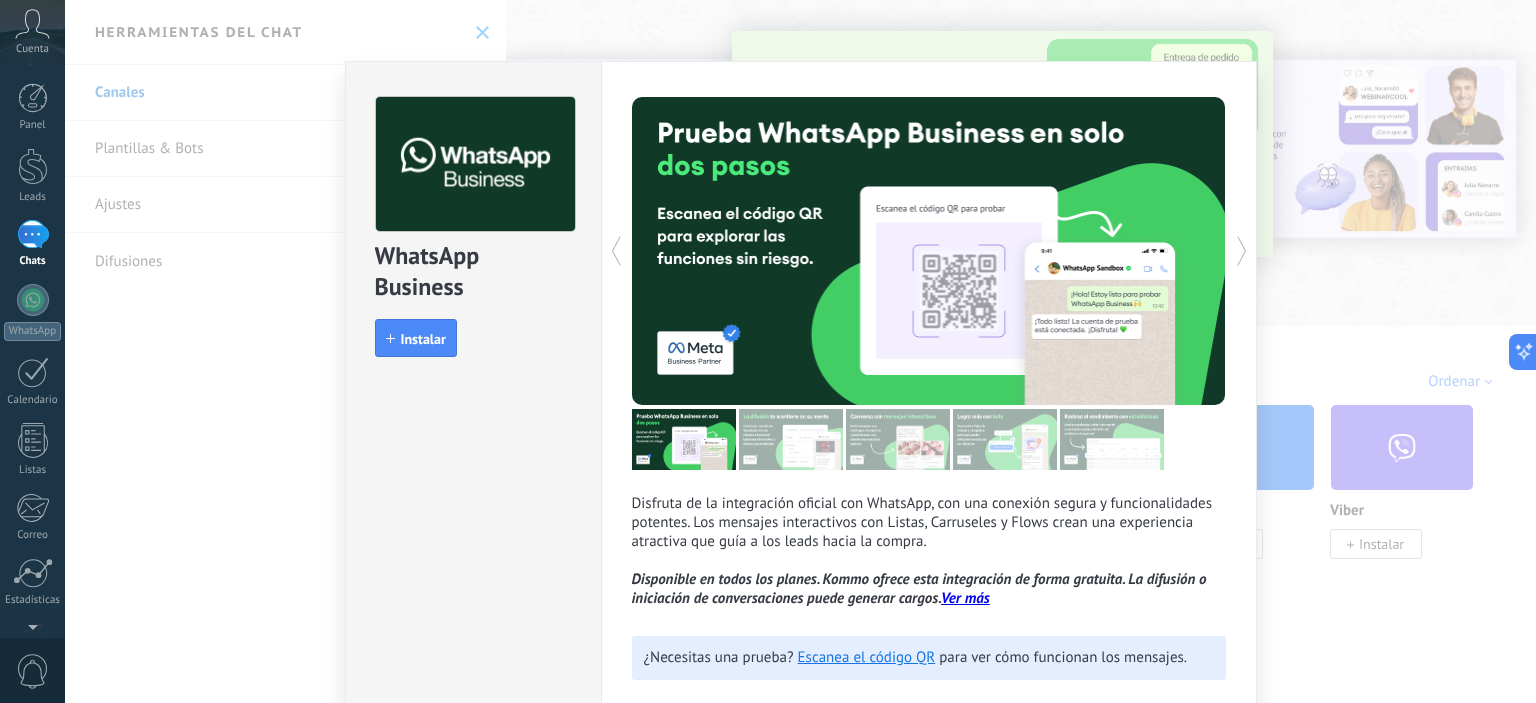scroll, scrollTop: 0, scrollLeft: 0, axis: both 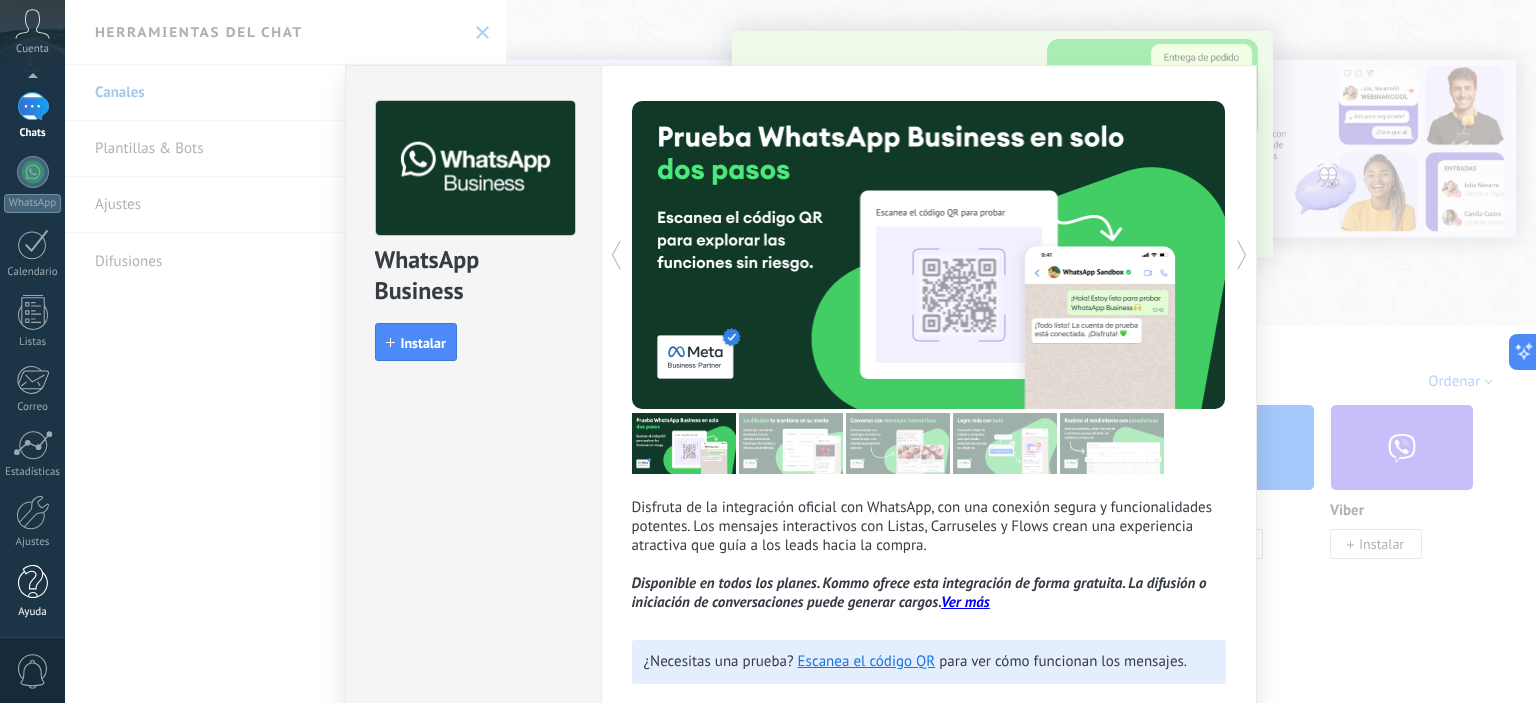click at bounding box center (33, 582) 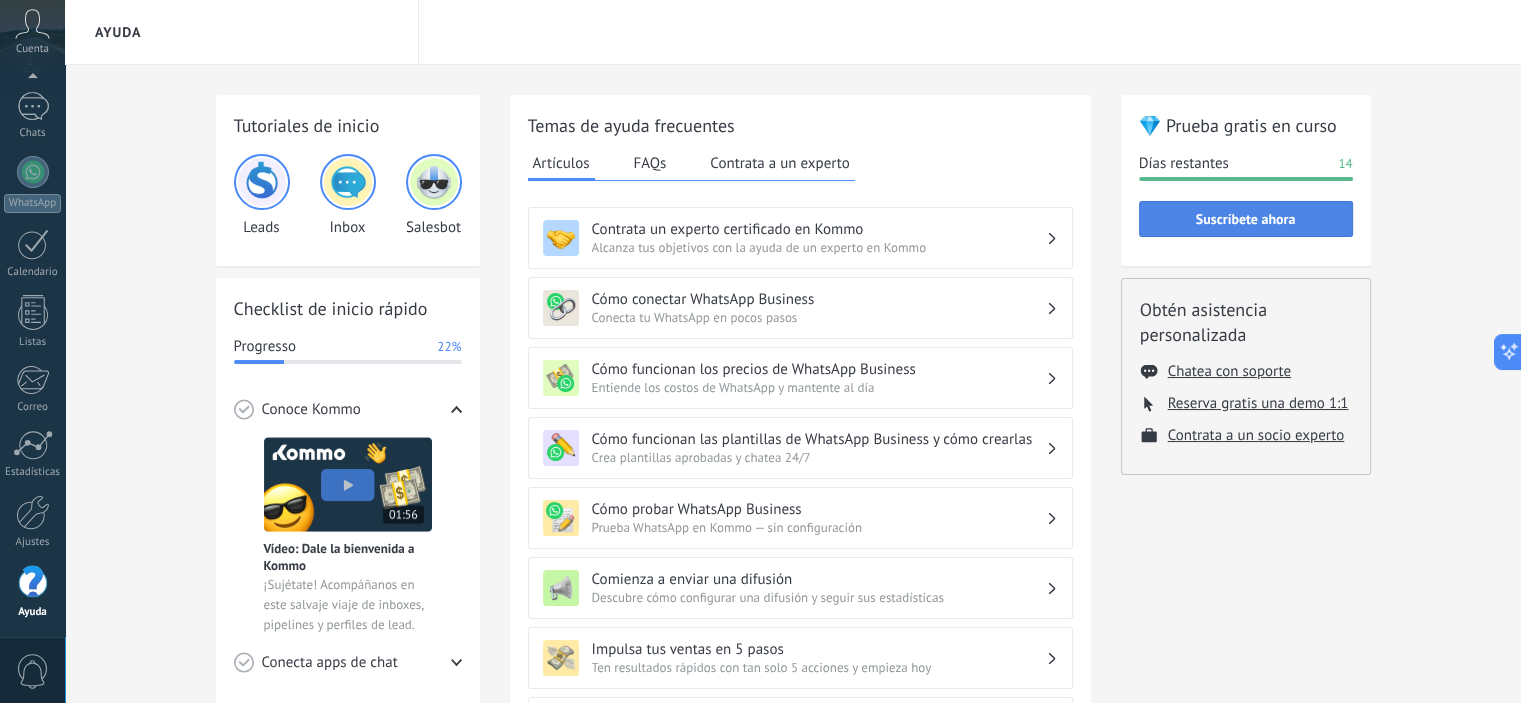 click on "Suscríbete ahora" at bounding box center [1246, 219] 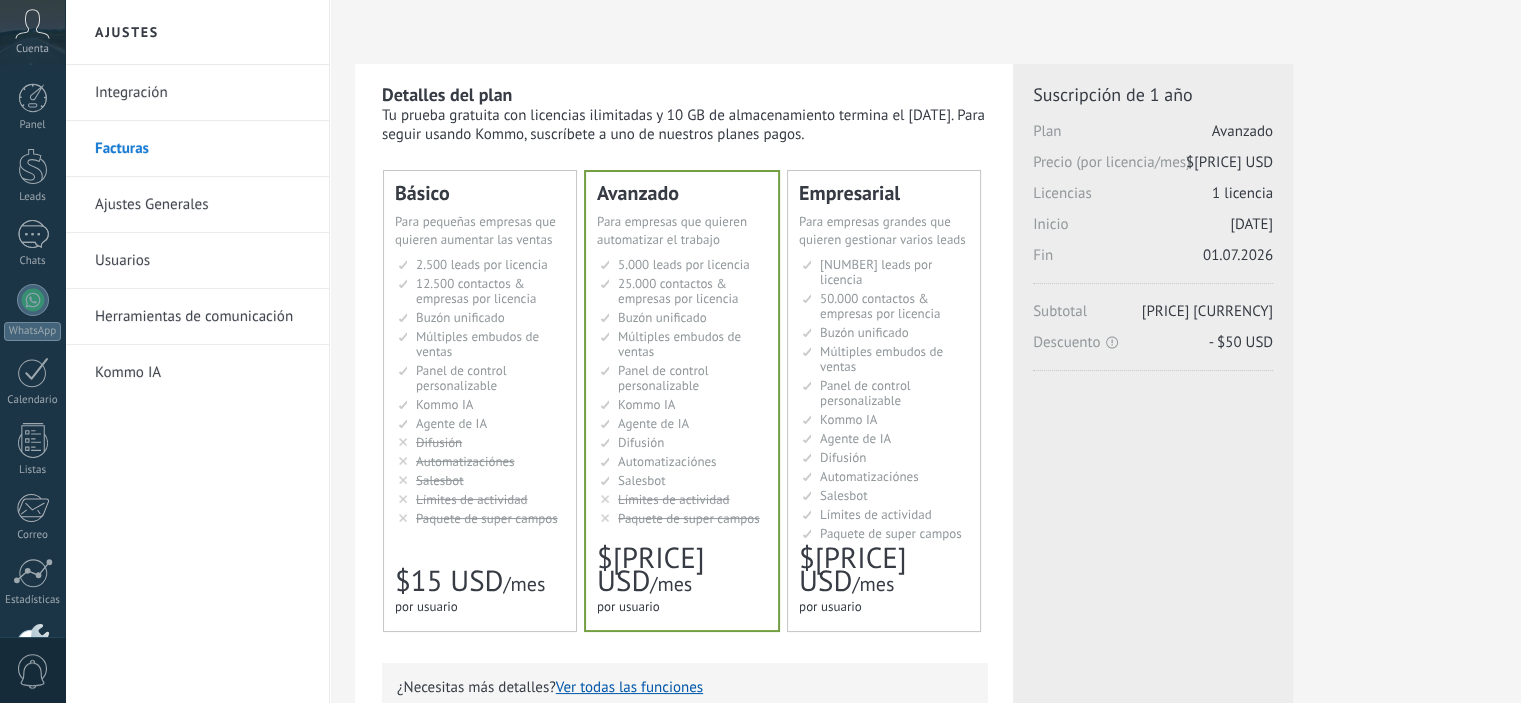 scroll, scrollTop: 473, scrollLeft: 0, axis: vertical 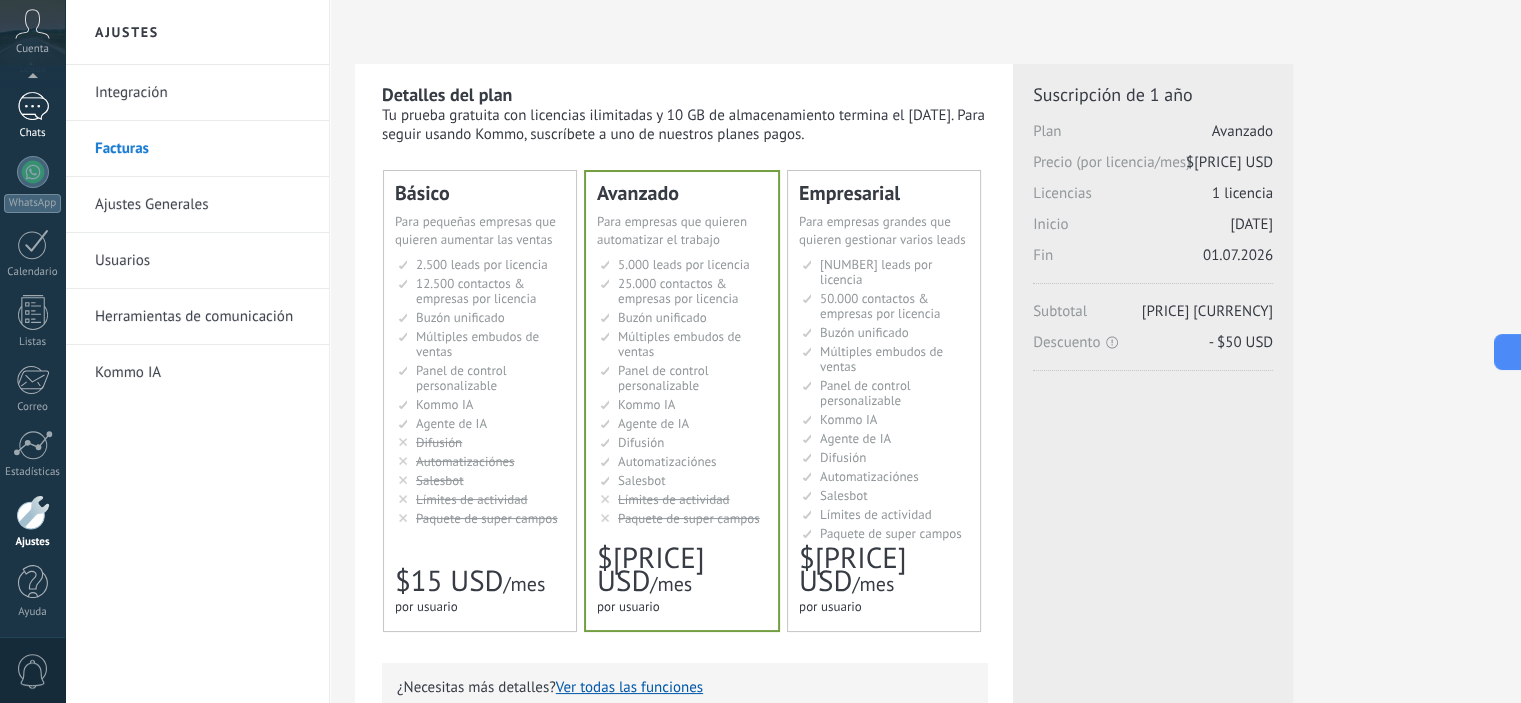 click at bounding box center (33, 106) 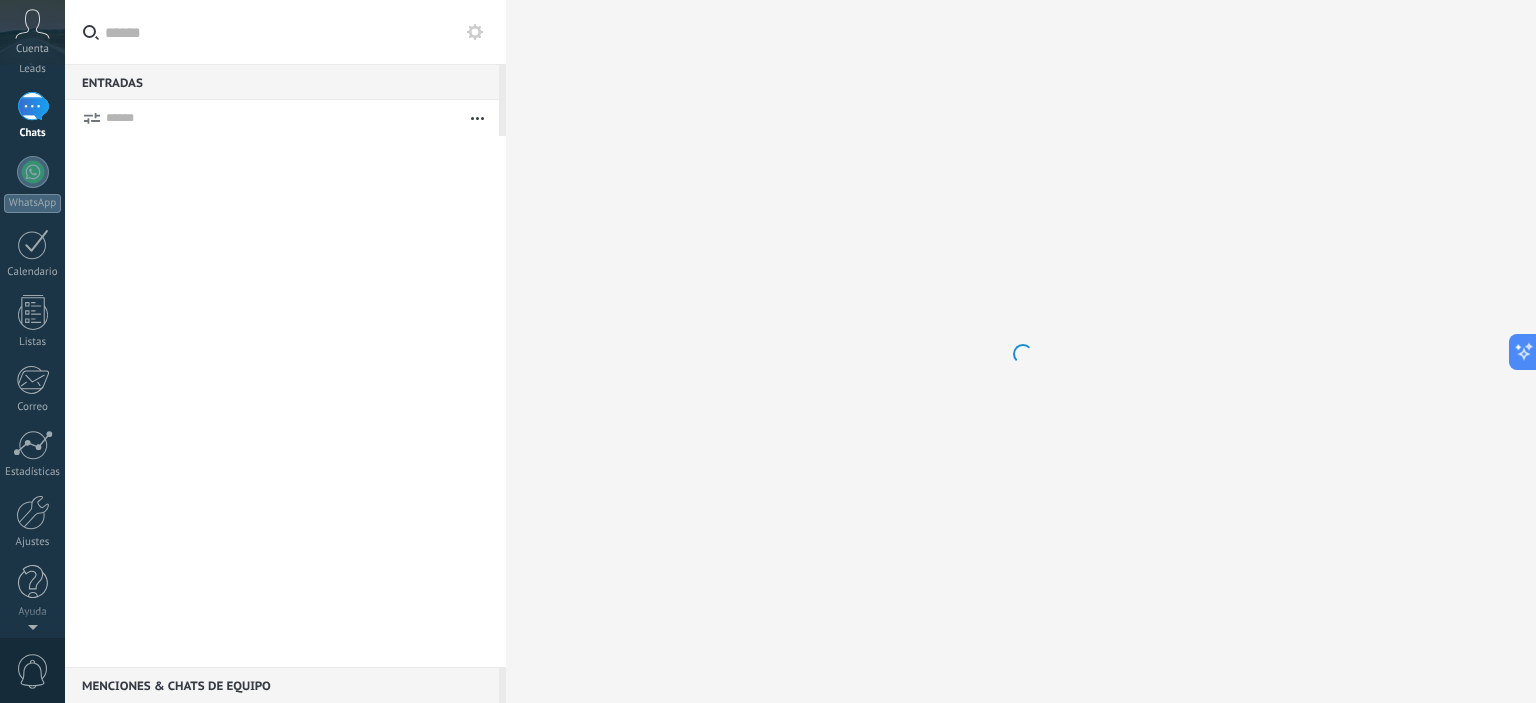 scroll, scrollTop: 0, scrollLeft: 0, axis: both 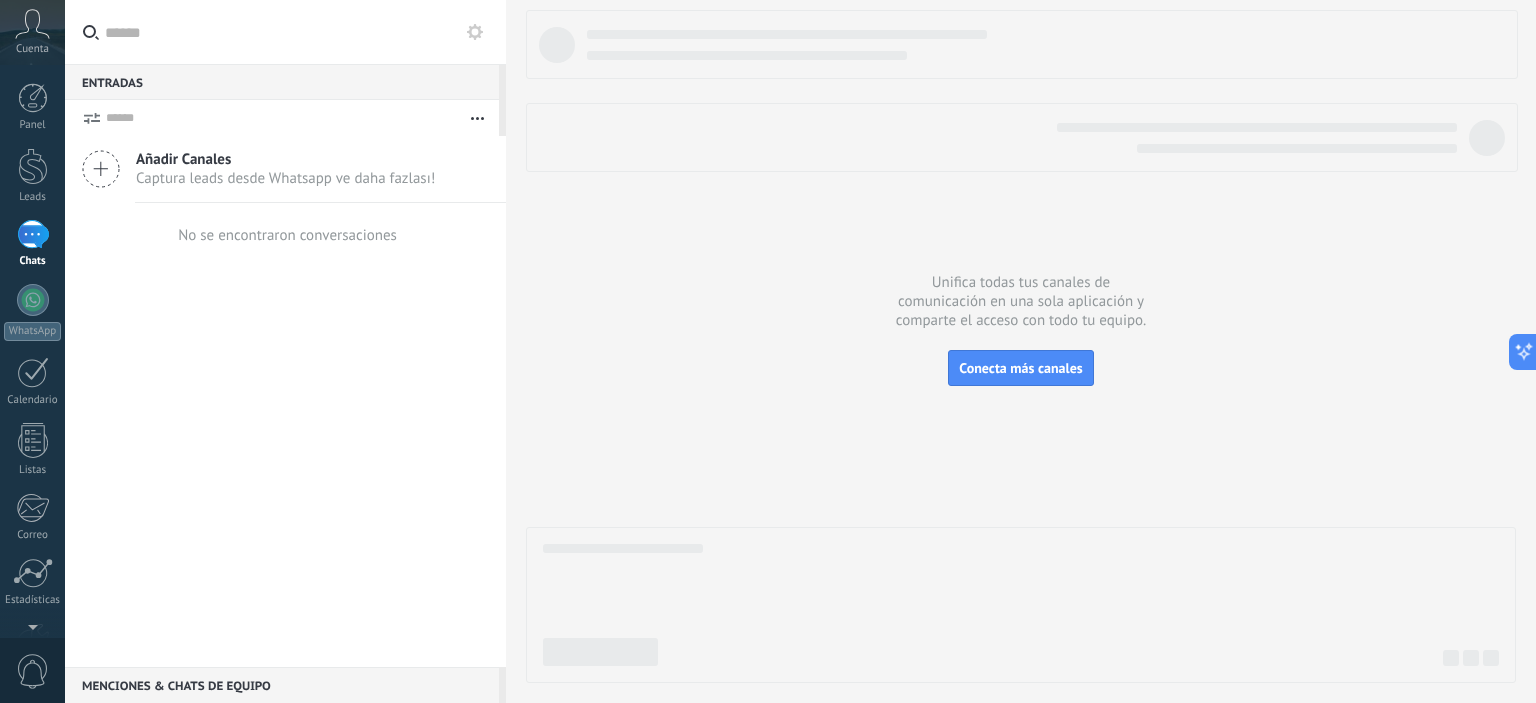 click on "Cuenta" at bounding box center [32, 49] 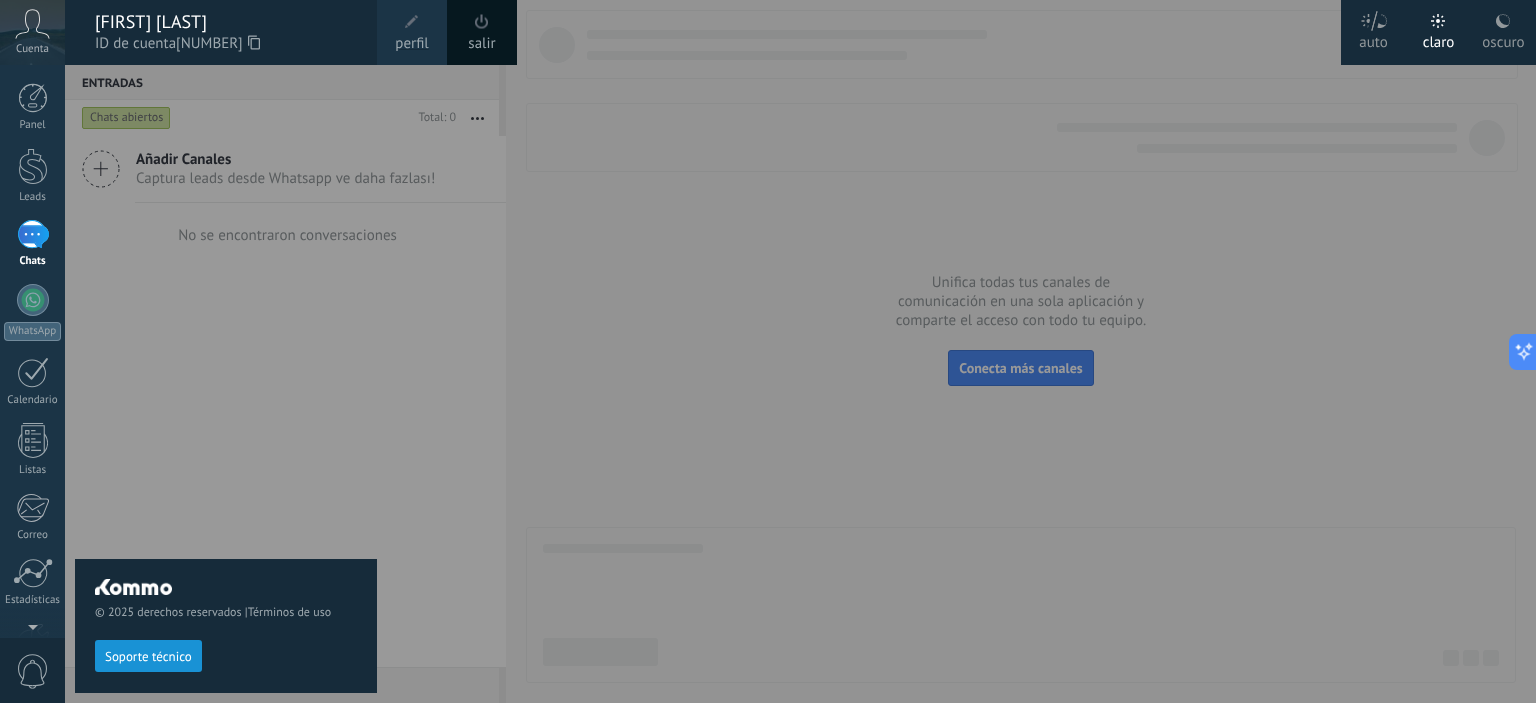 click at bounding box center [412, 22] 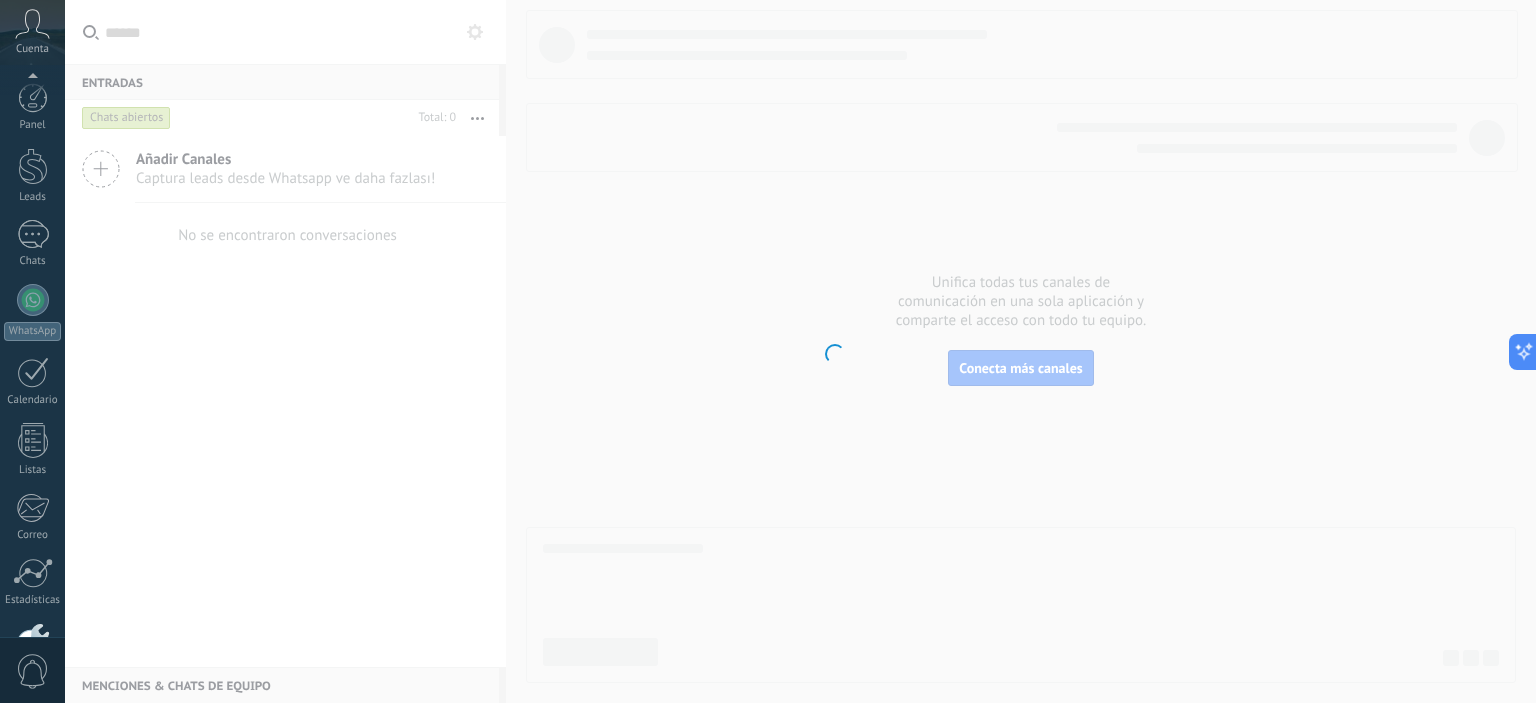 scroll, scrollTop: 128, scrollLeft: 0, axis: vertical 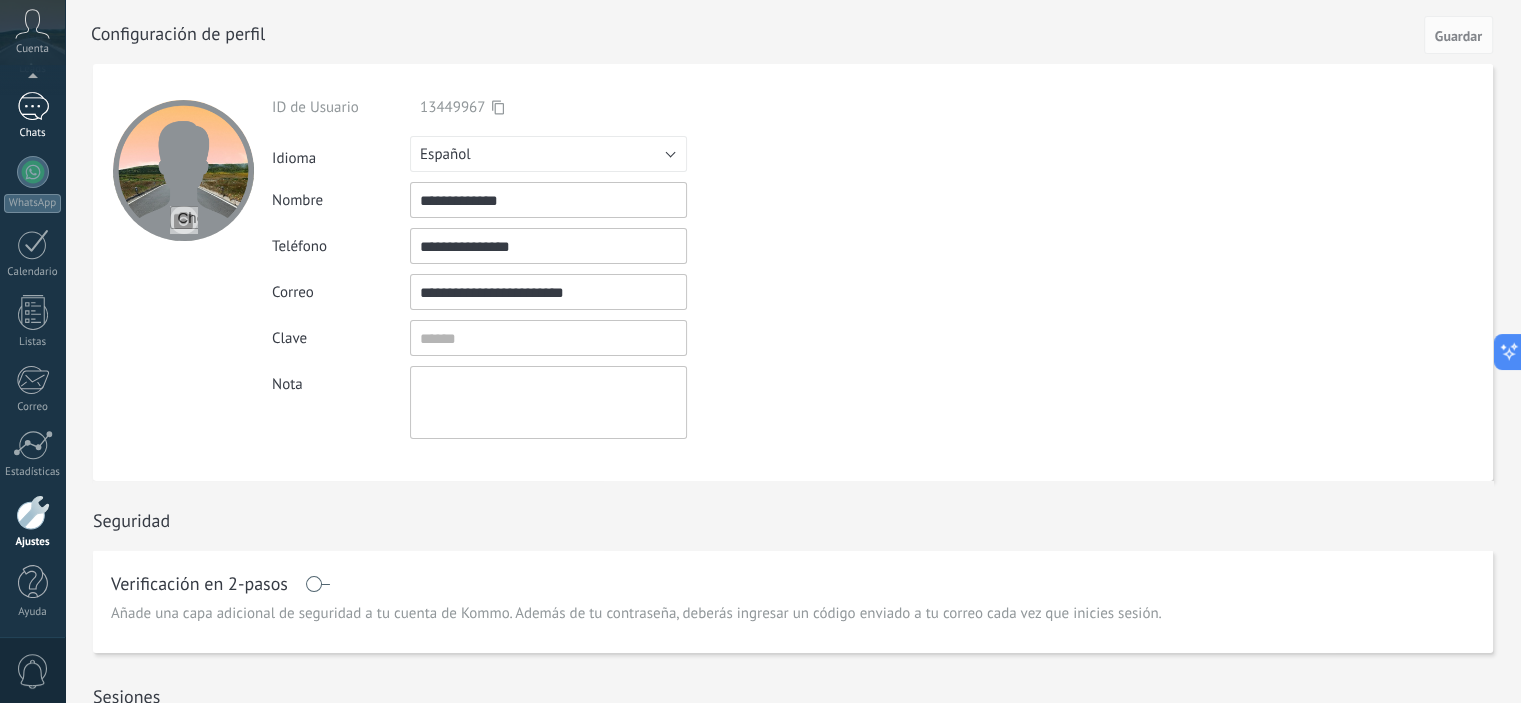 click at bounding box center (33, 106) 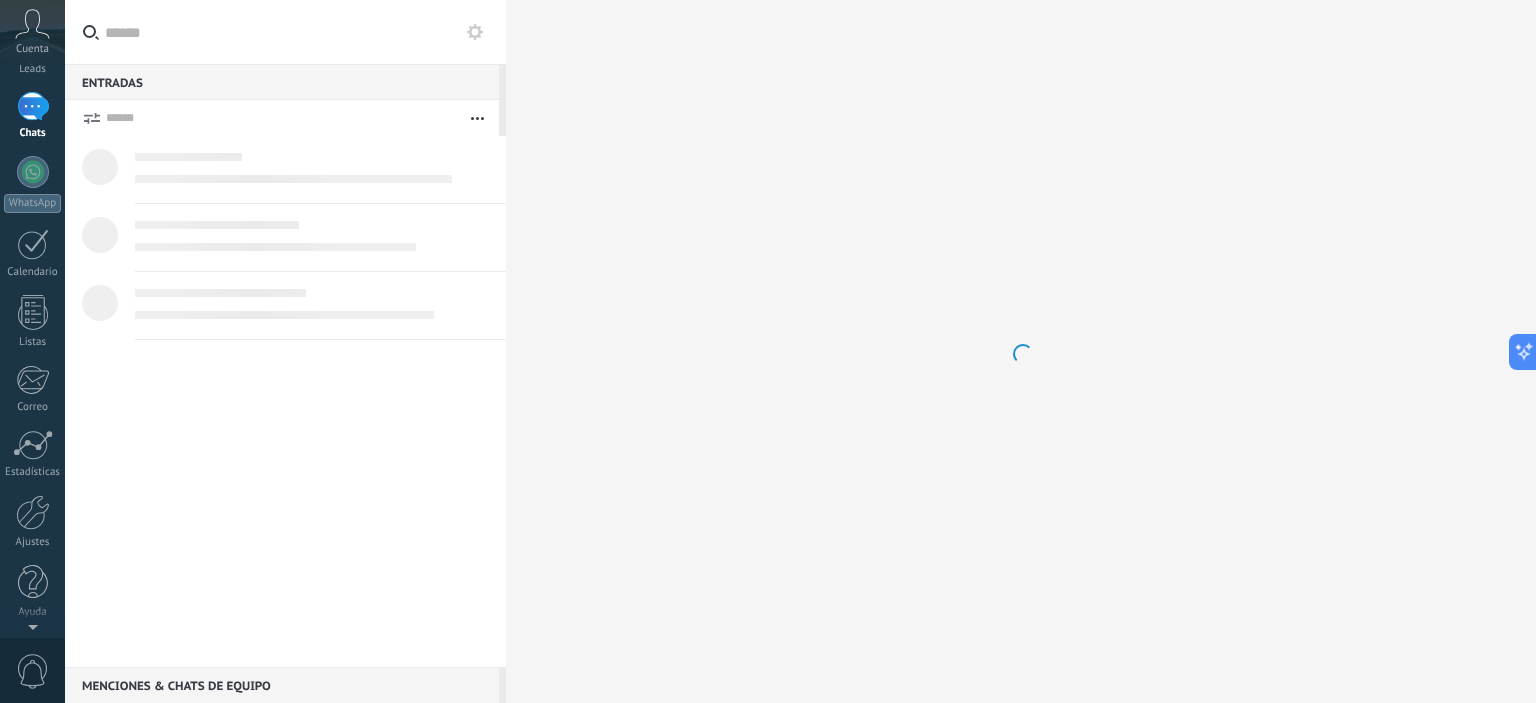 scroll, scrollTop: 0, scrollLeft: 0, axis: both 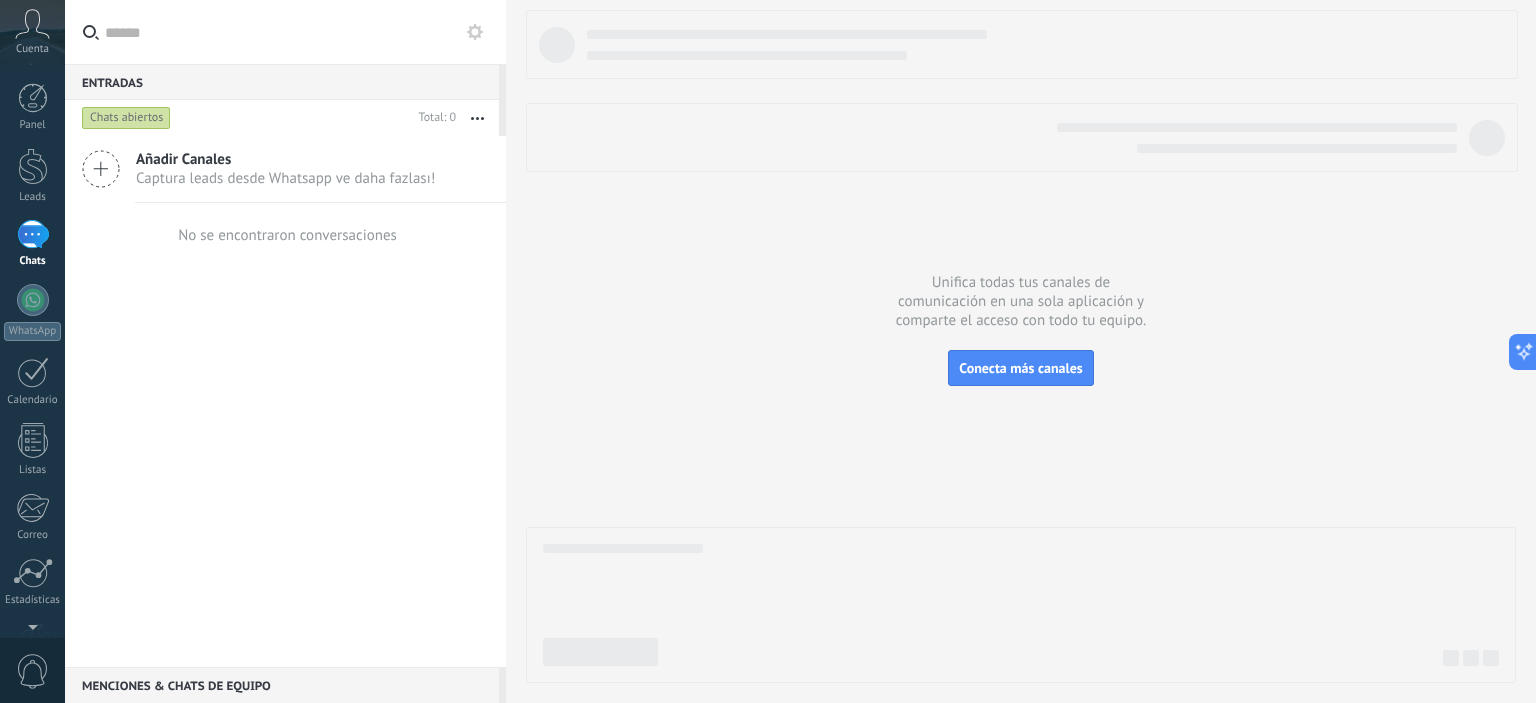 click at bounding box center (475, 32) 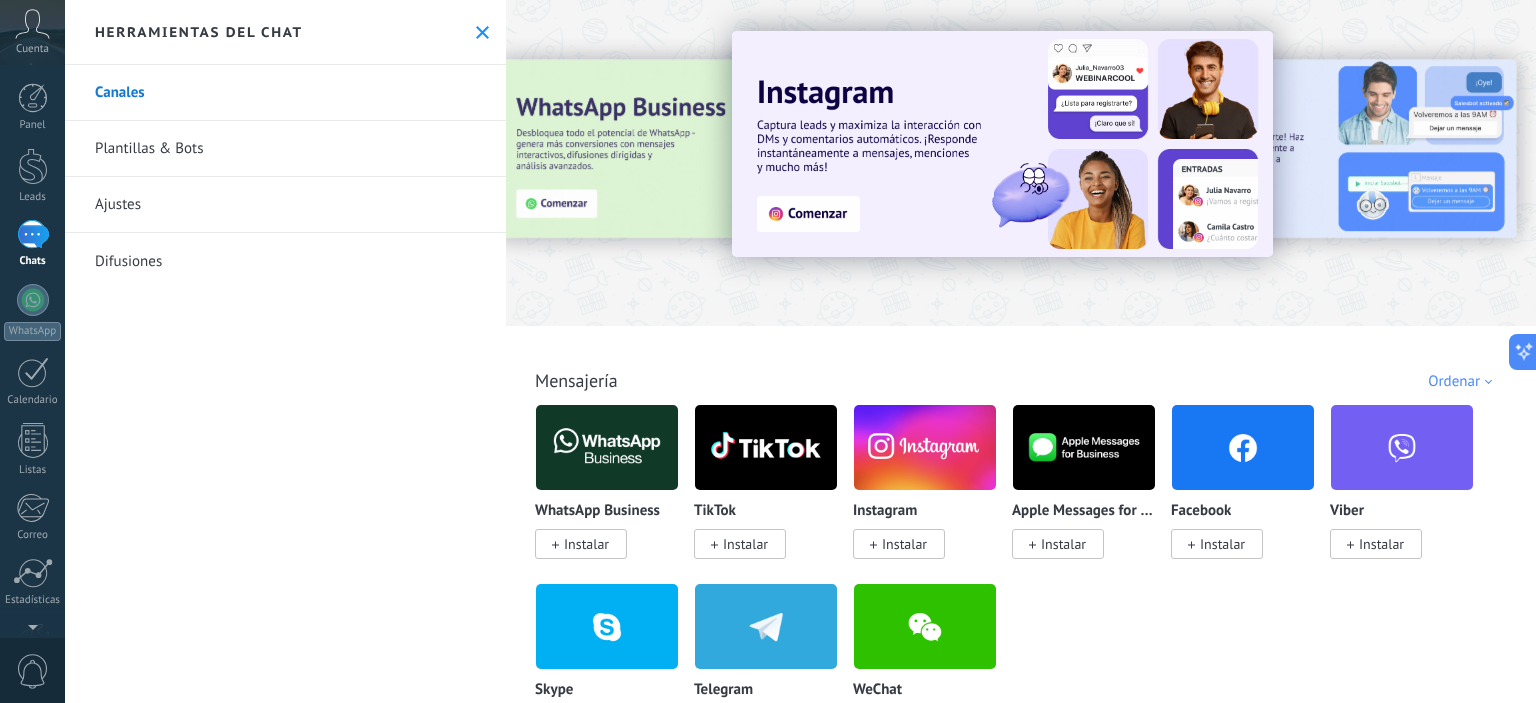 click on "Instalar" at bounding box center [586, 544] 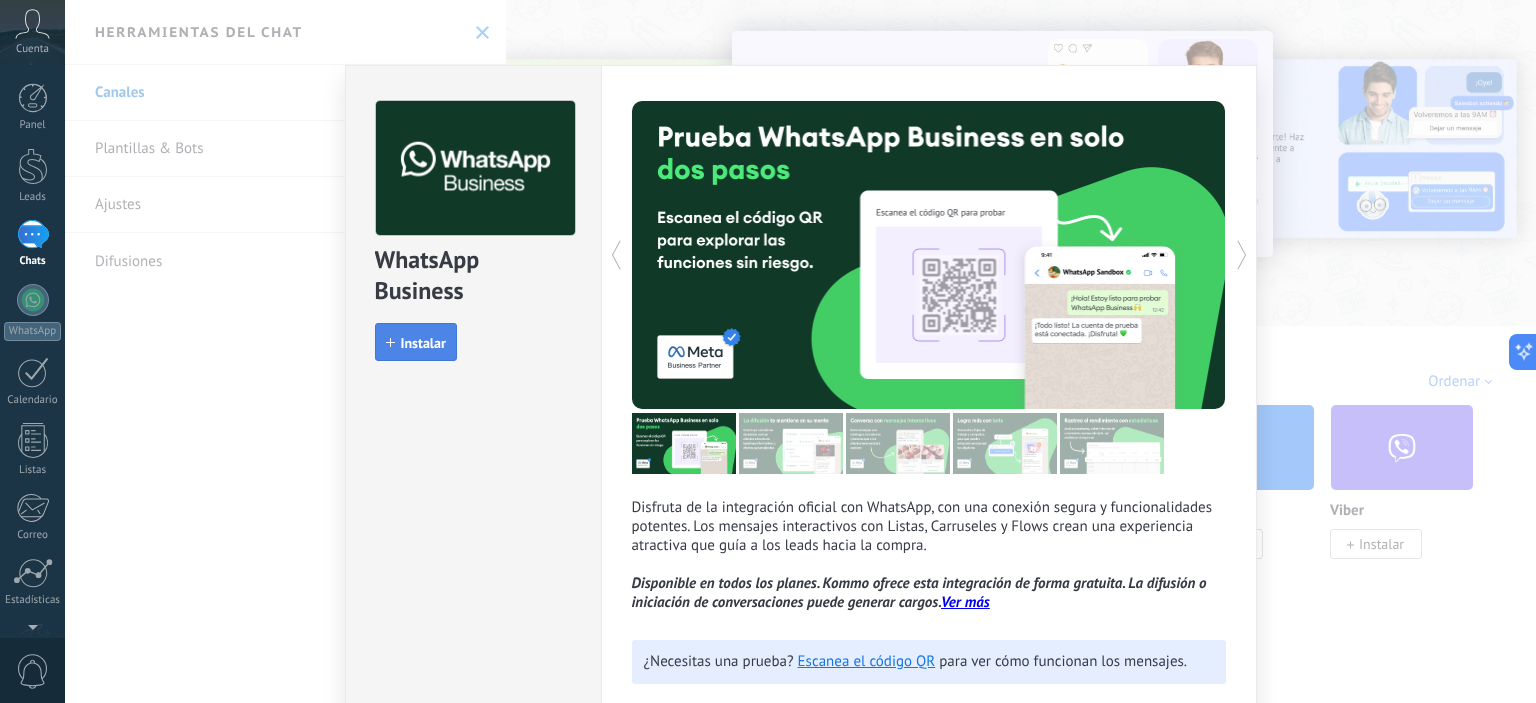 click on "Instalar" at bounding box center (423, 343) 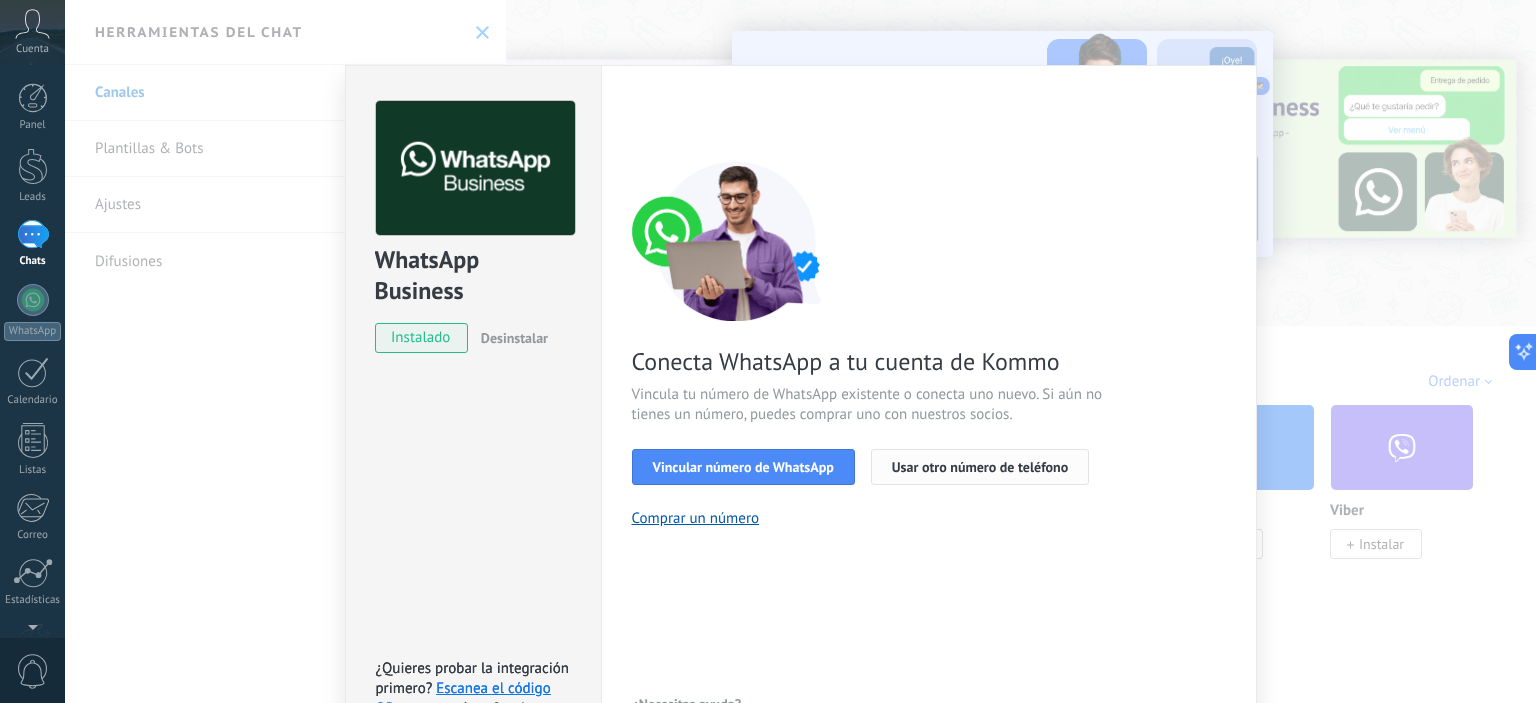 click on "Usar otro número de teléfono" at bounding box center [980, 467] 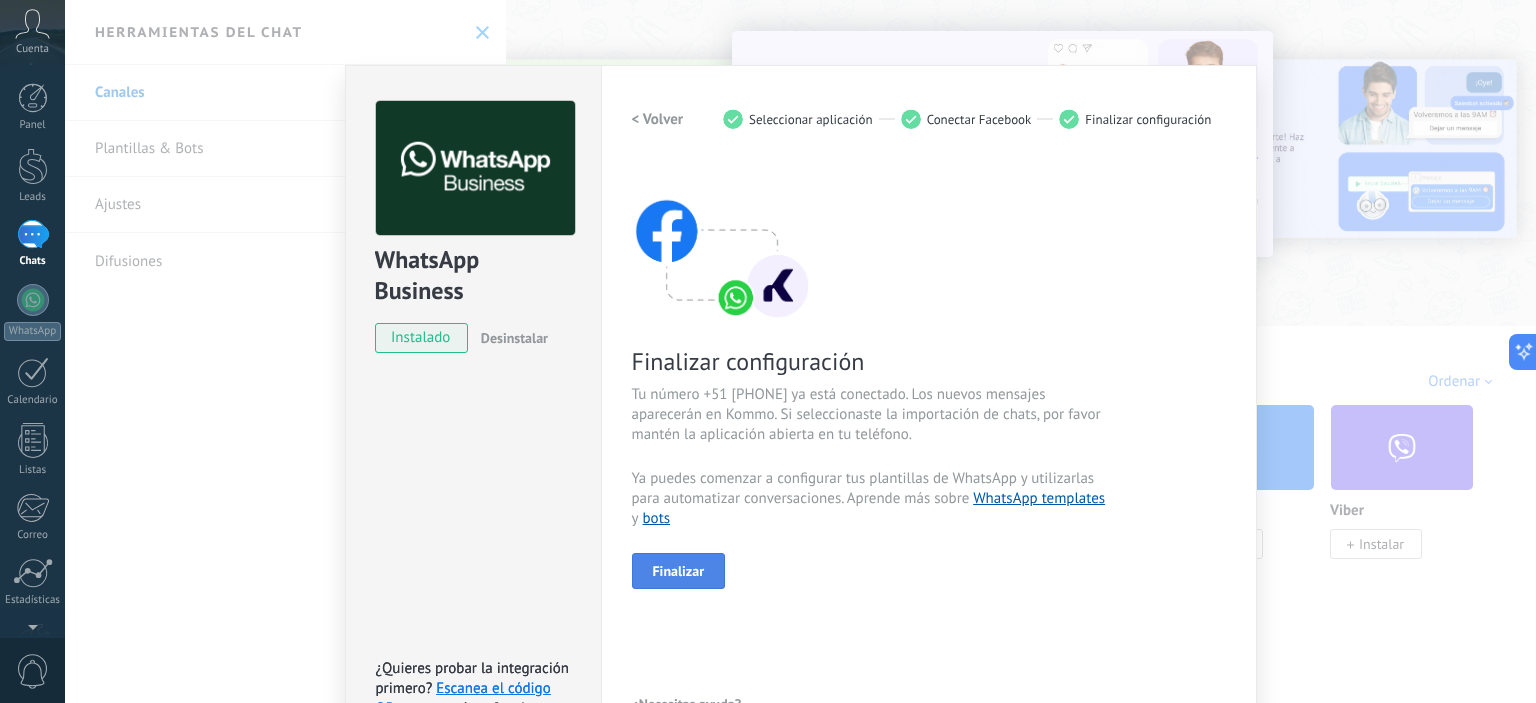 click on "Finalizar" at bounding box center (679, 571) 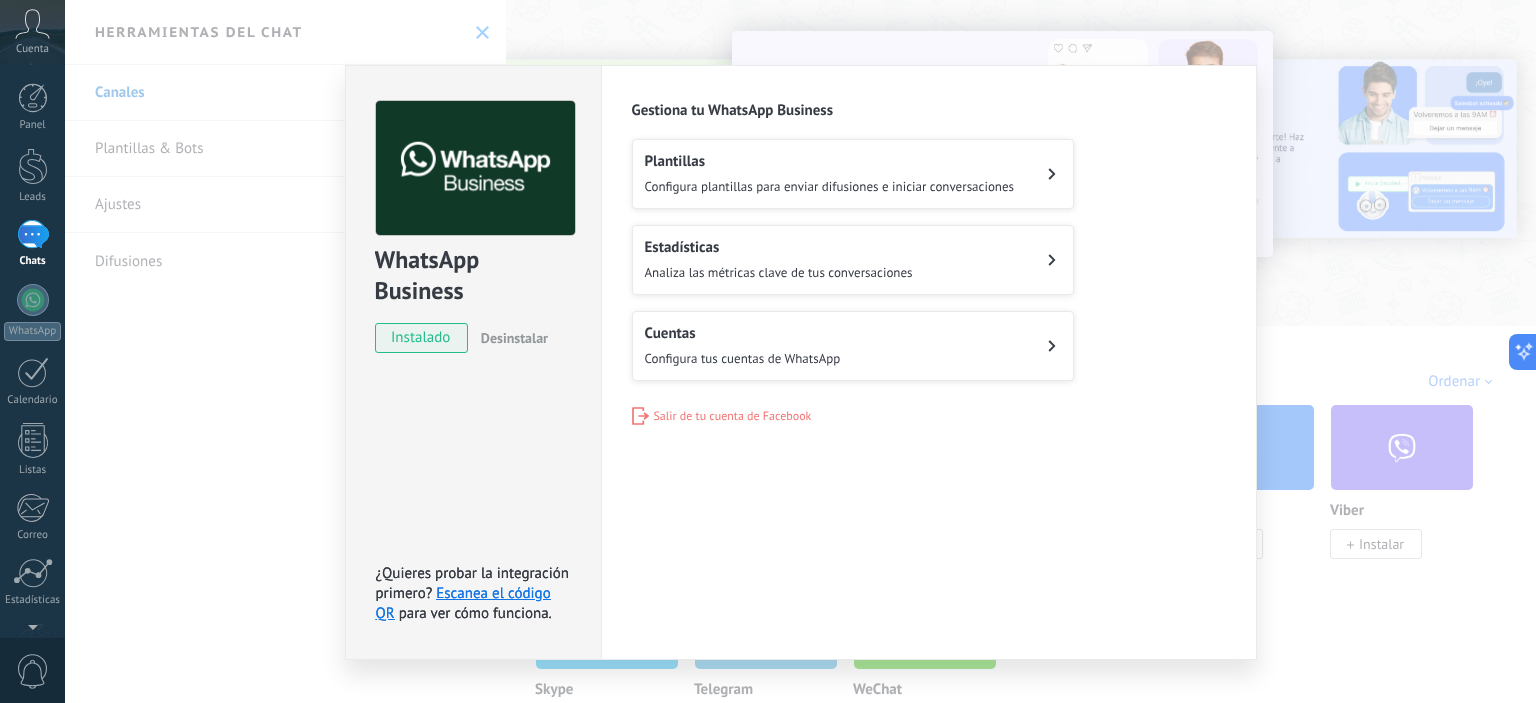 click on "WhatsApp Business instalado Desinstalar ¿Quieres probar la integración primero?   Escanea el código QR   para ver cómo funciona. ¿Quieres probar la integración primero?   Escanea el código QR   para ver cómo funciona." at bounding box center [473, 362] 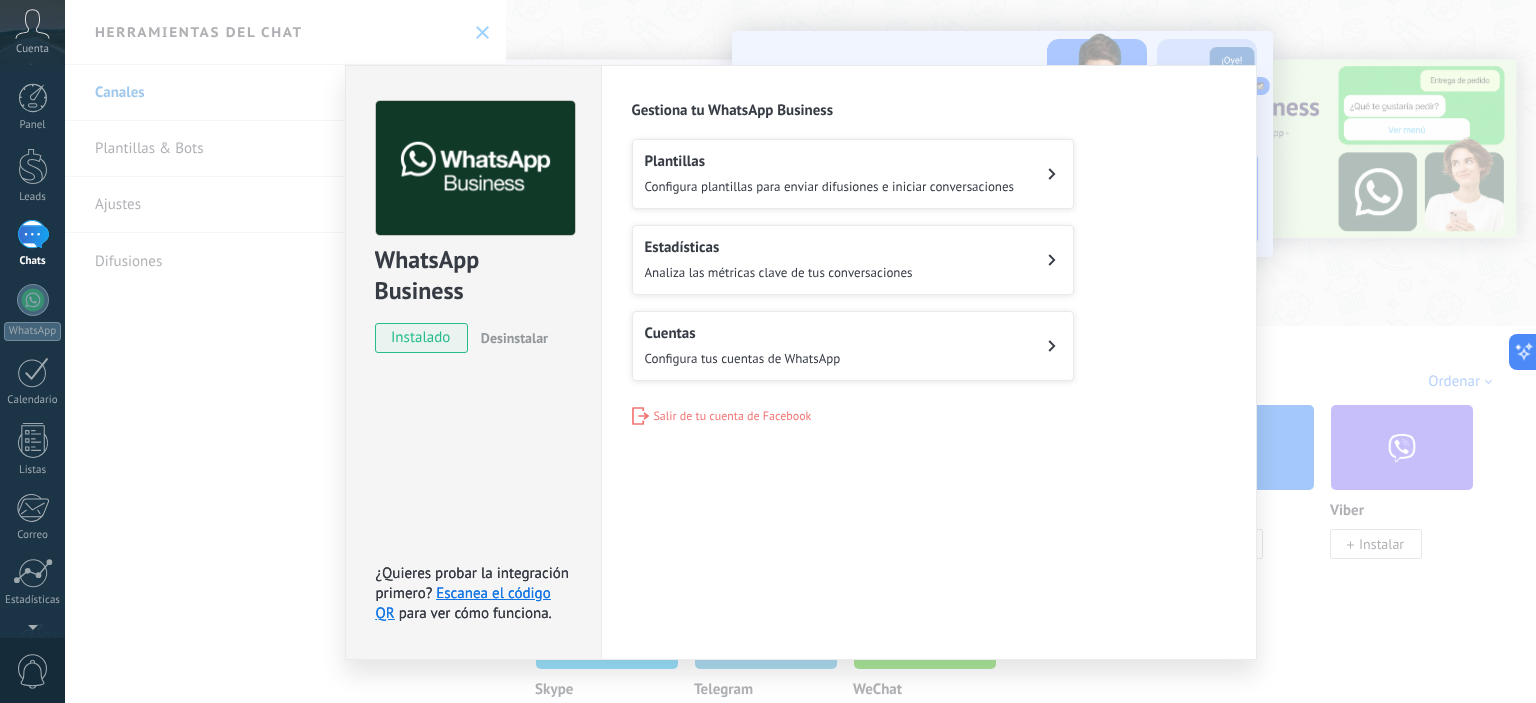 click on "WhatsApp Business instalado Desinstalar ¿Quieres probar la integración primero?   Escanea el código QR   para ver cómo funciona. ¿Quieres probar la integración primero?   Escanea el código QR   para ver cómo funciona. Configuraciones Autorizaciones Esta pestaña registra a los usuarios que han concedido acceso a las integración a esta cuenta. Si deseas remover la posibilidad que un usuario pueda enviar solicitudes a la cuenta en nombre de esta integración, puedes revocar el acceso. Si el acceso a todos los usuarios es revocado, la integración dejará de funcionar. Esta aplicacion está instalada, pero nadie le ha dado acceso aun. WhatsApp Cloud API más _:  Guardar Gestiona tu WhatsApp Business Plantillas Configura plantillas para enviar difusiones e iniciar conversaciones Estadísticas Analiza las métricas clave de tus conversaciones Cuentas Configura tus cuentas de WhatsApp Salir de tu cuenta de Facebook" at bounding box center [800, 351] 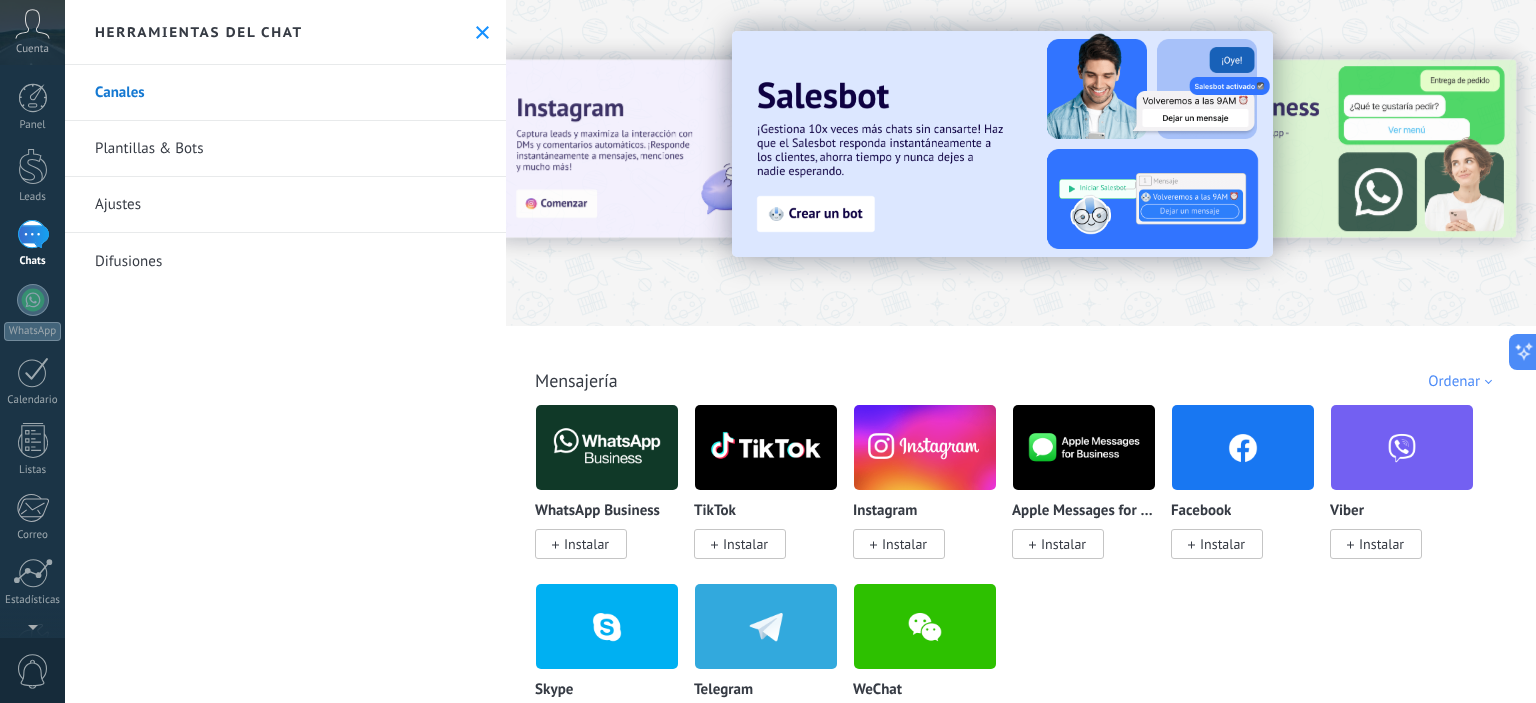 click on "Canales Plantillas & Bots Ajustes Difusiones" at bounding box center (285, 384) 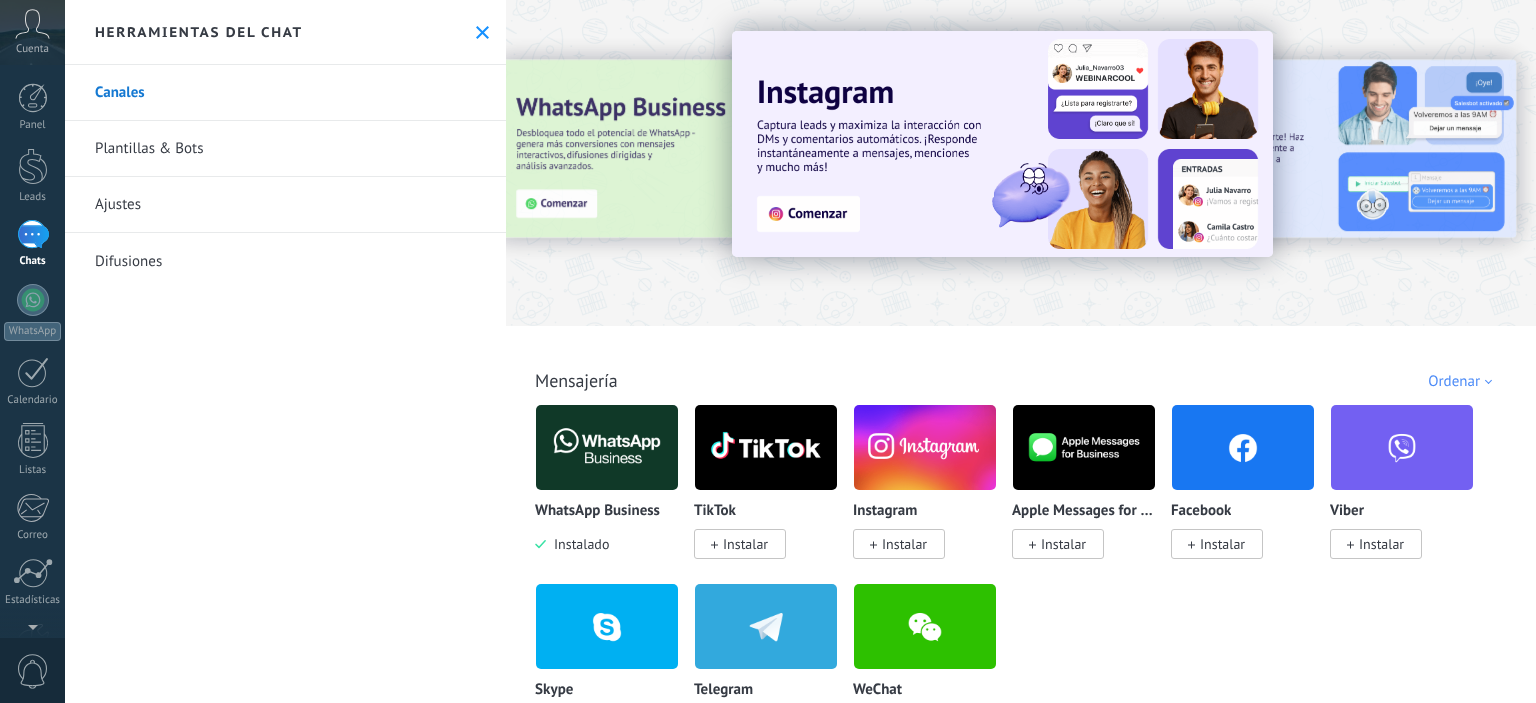 scroll, scrollTop: 0, scrollLeft: 0, axis: both 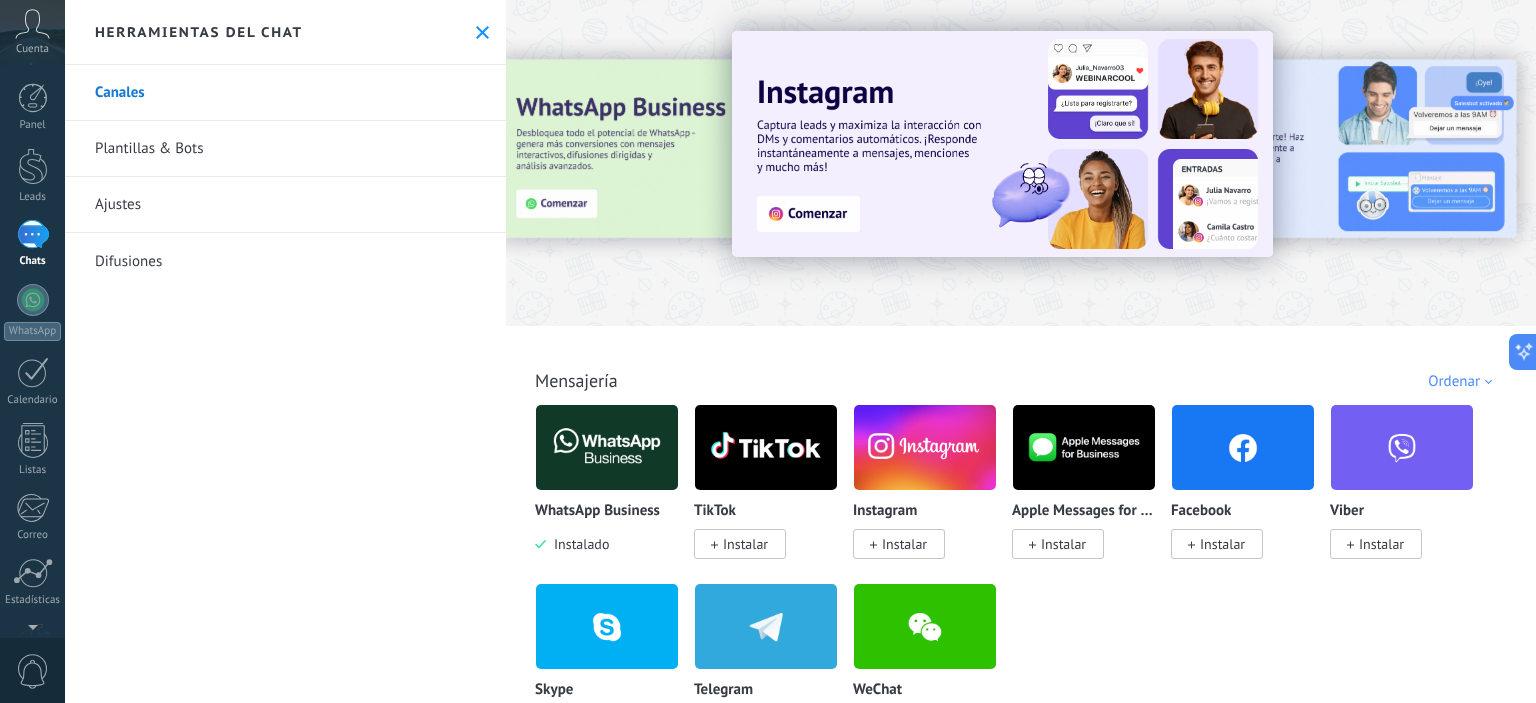 click at bounding box center (33, 234) 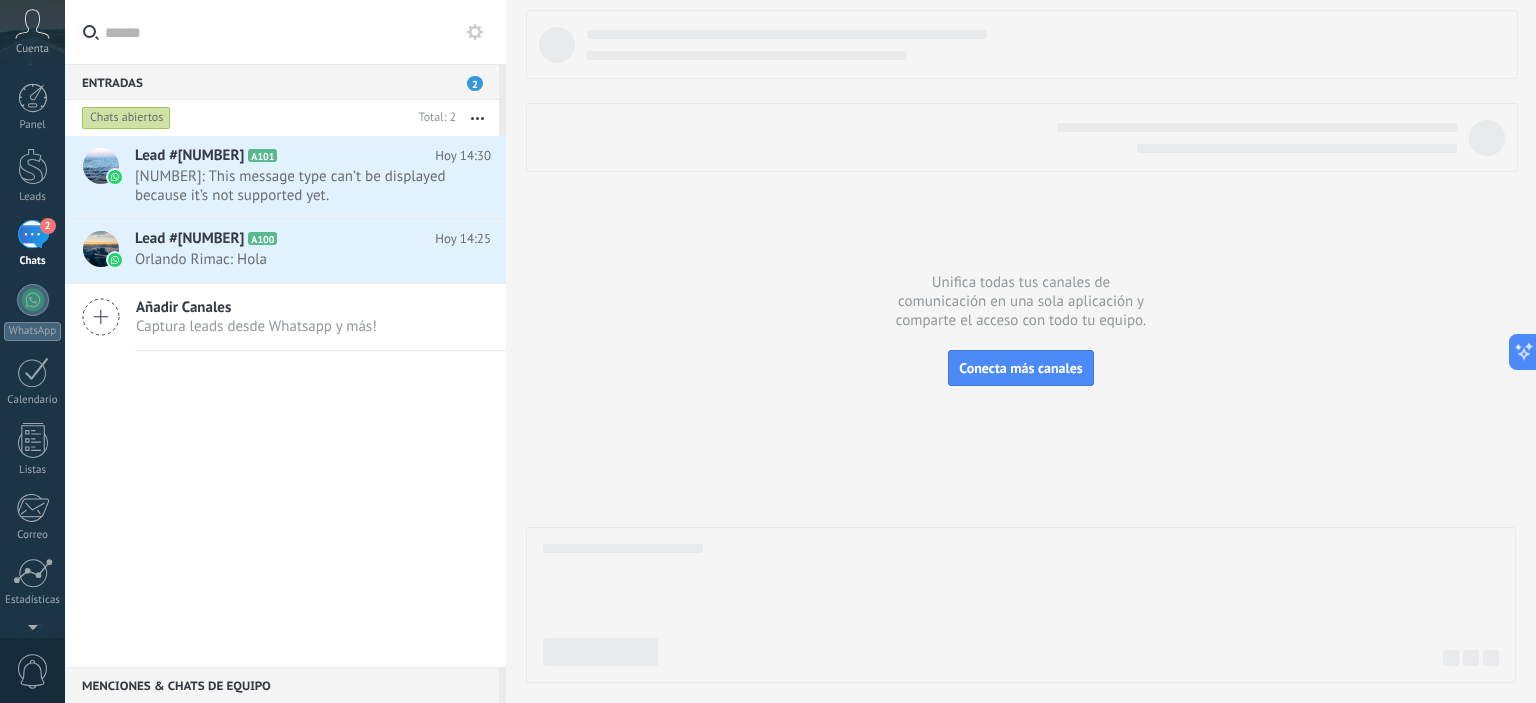 click on "2" at bounding box center [33, 234] 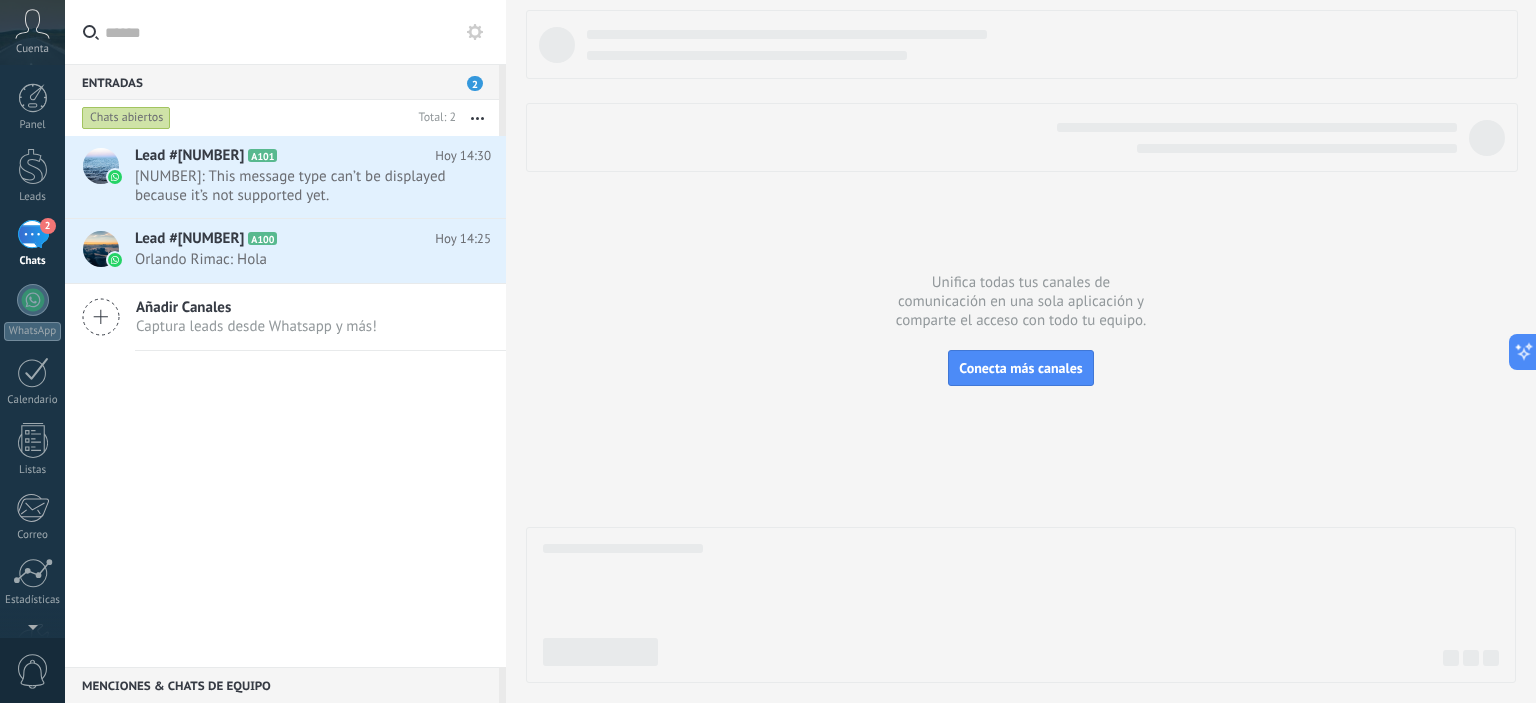 click at bounding box center [475, 32] 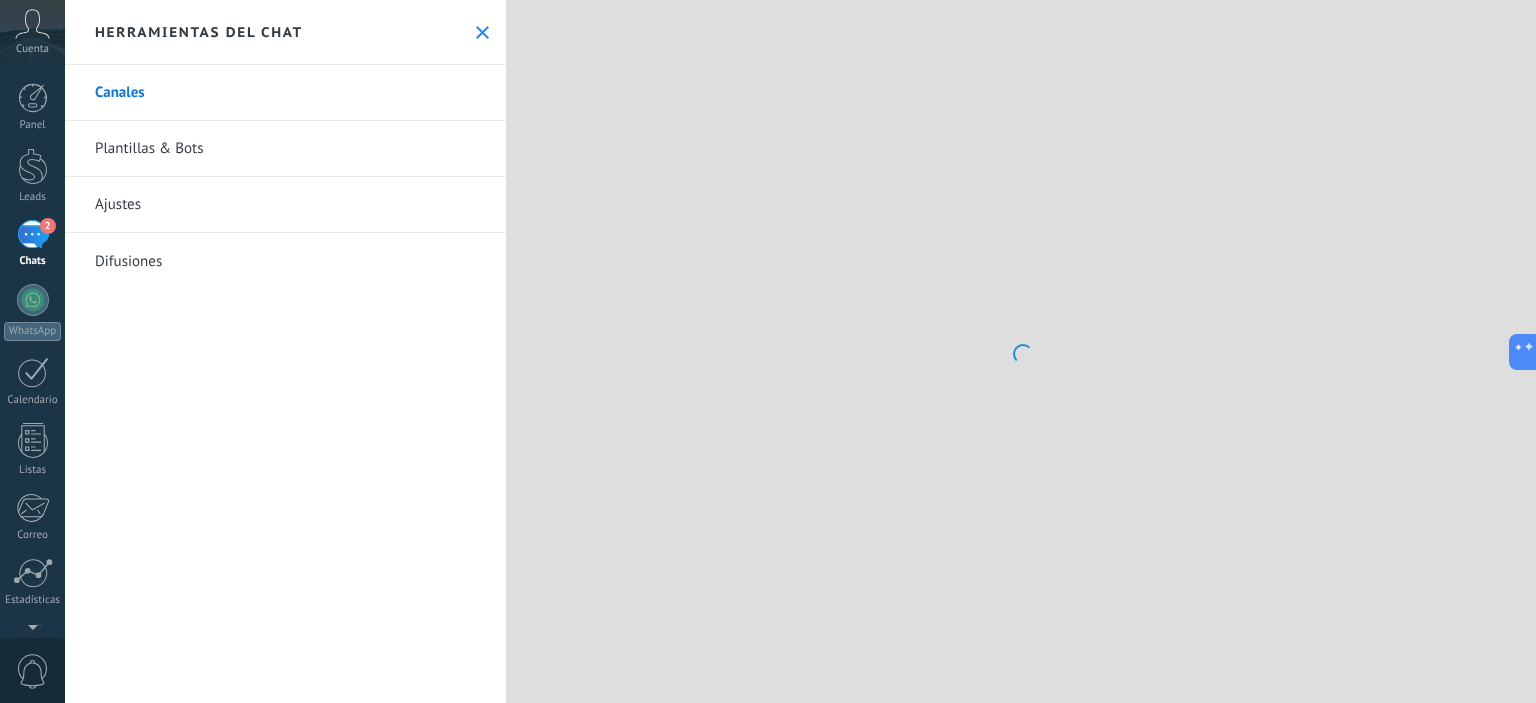 click on "Plantillas & Bots" at bounding box center (285, 149) 